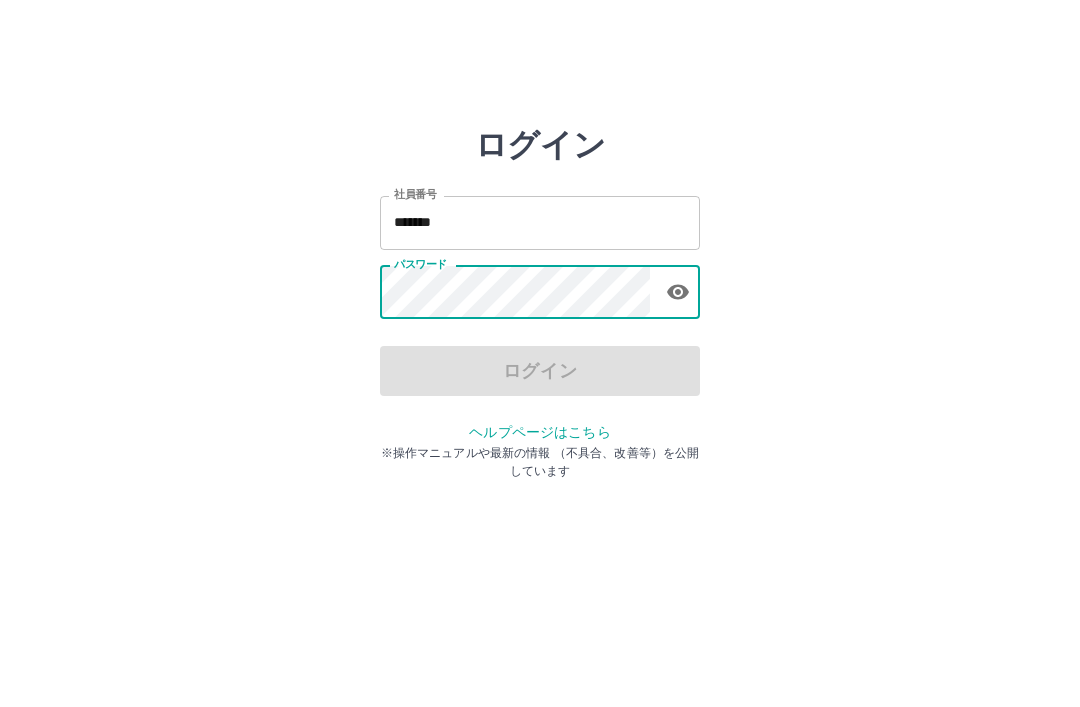 scroll, scrollTop: 76, scrollLeft: 0, axis: vertical 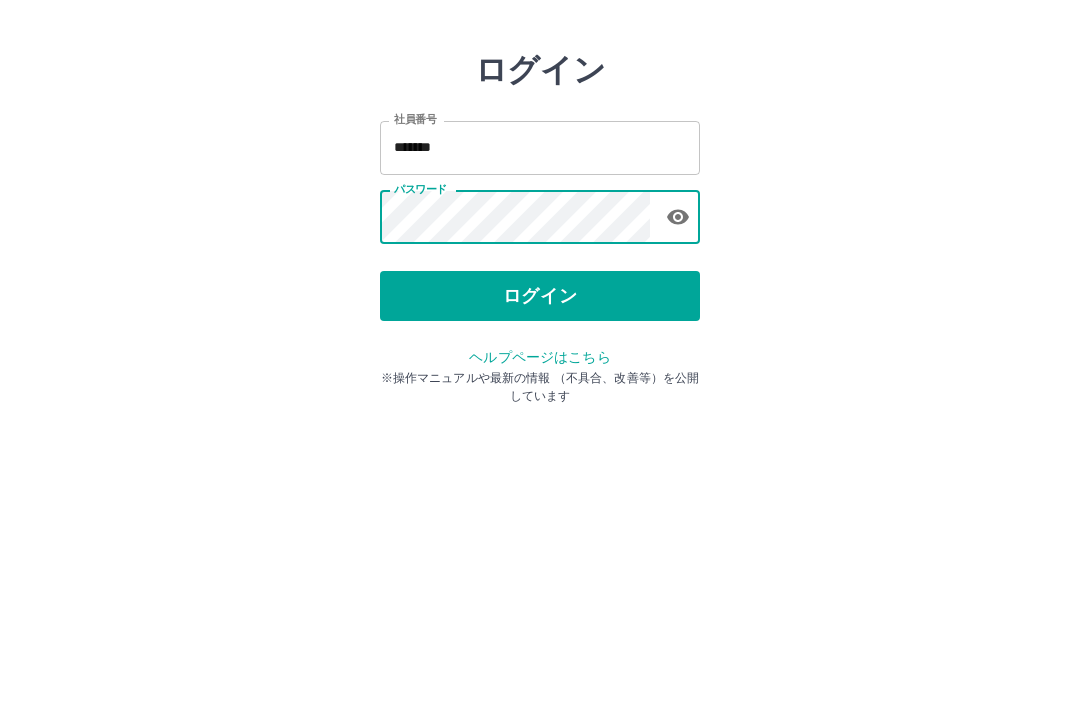 click on "ログイン" at bounding box center [540, 371] 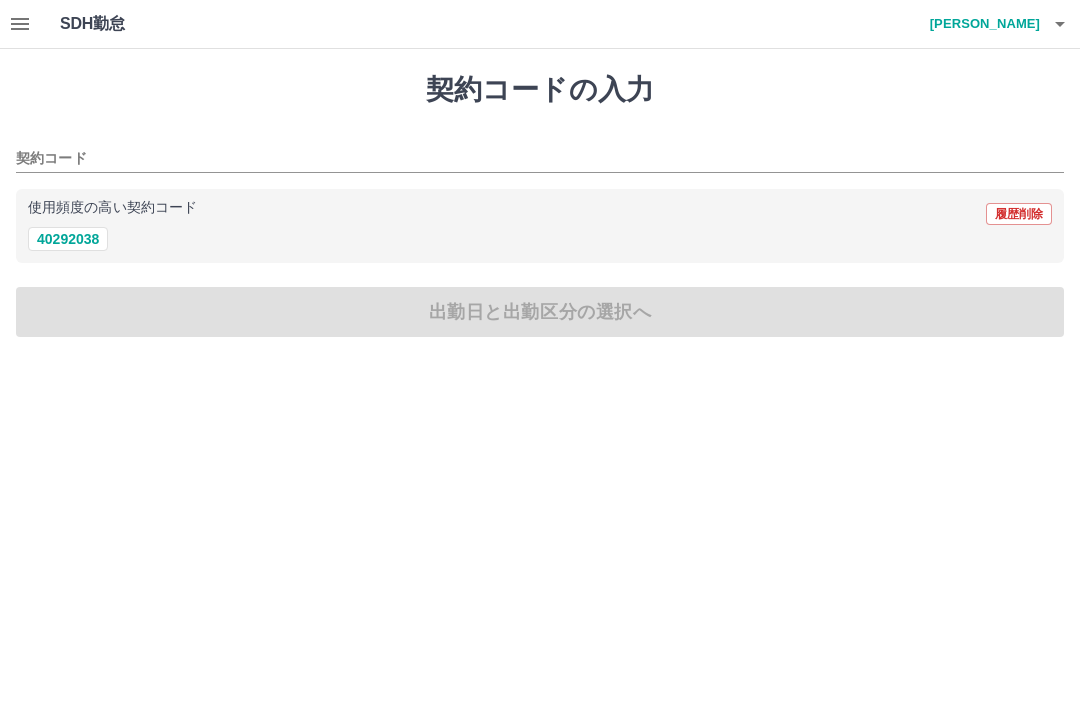 scroll, scrollTop: 0, scrollLeft: 0, axis: both 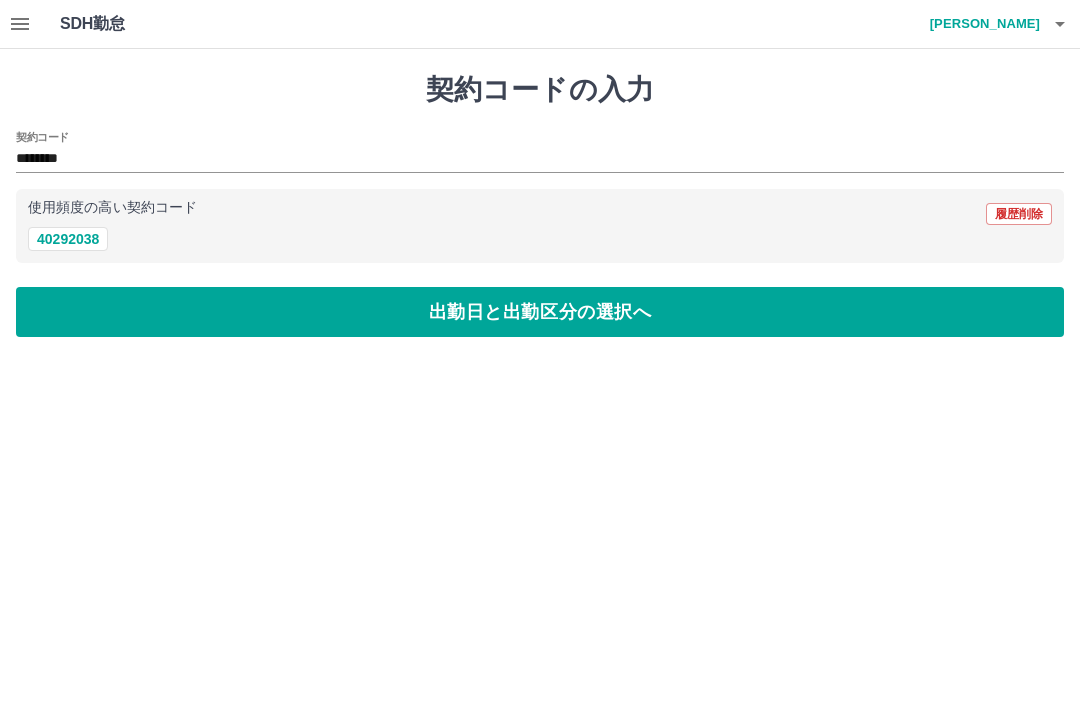 click on "出勤日と出勤区分の選択へ" at bounding box center [540, 312] 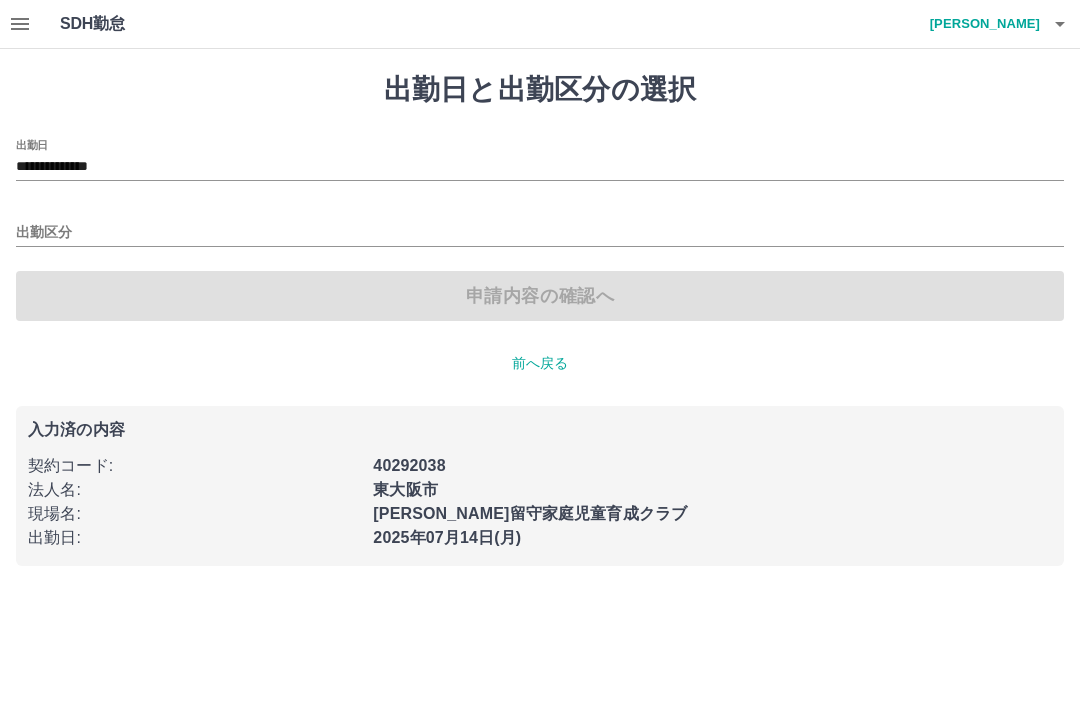 click on "出勤区分" at bounding box center [540, 233] 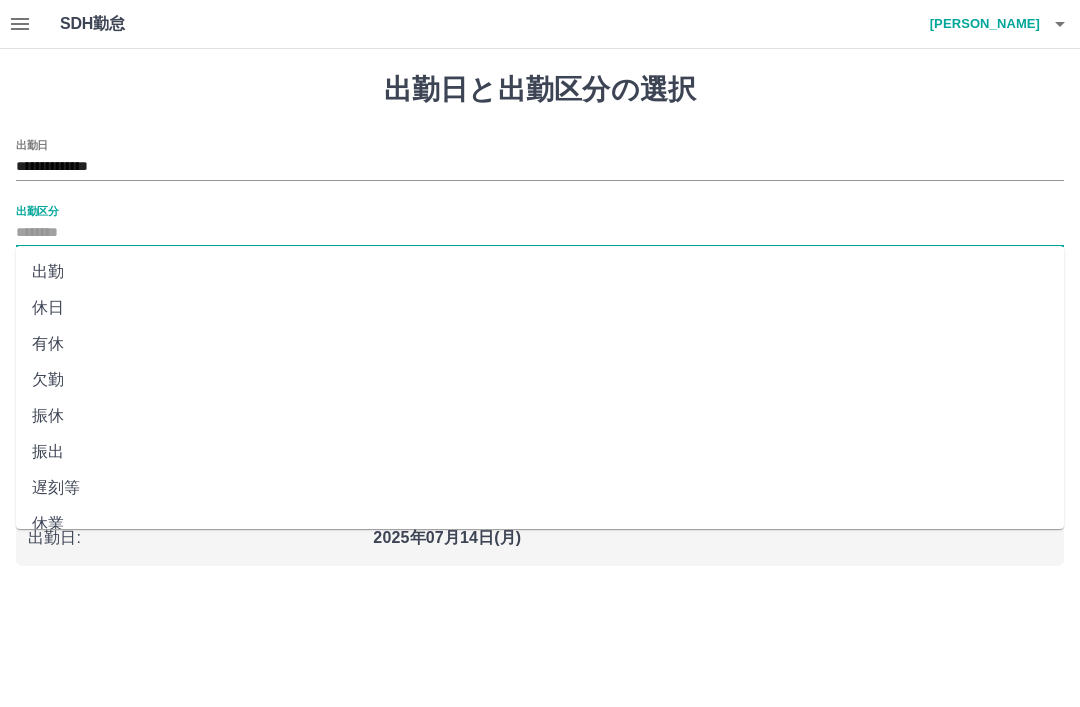 click on "出勤" at bounding box center [540, 272] 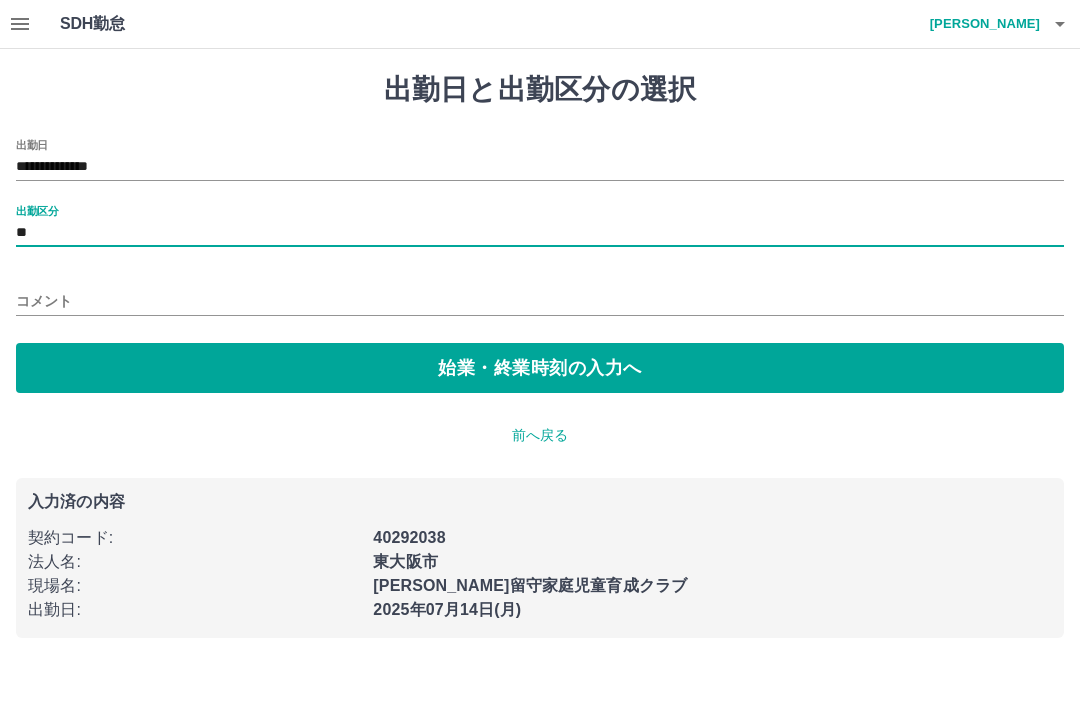 click on "始業・終業時刻の入力へ" at bounding box center [540, 368] 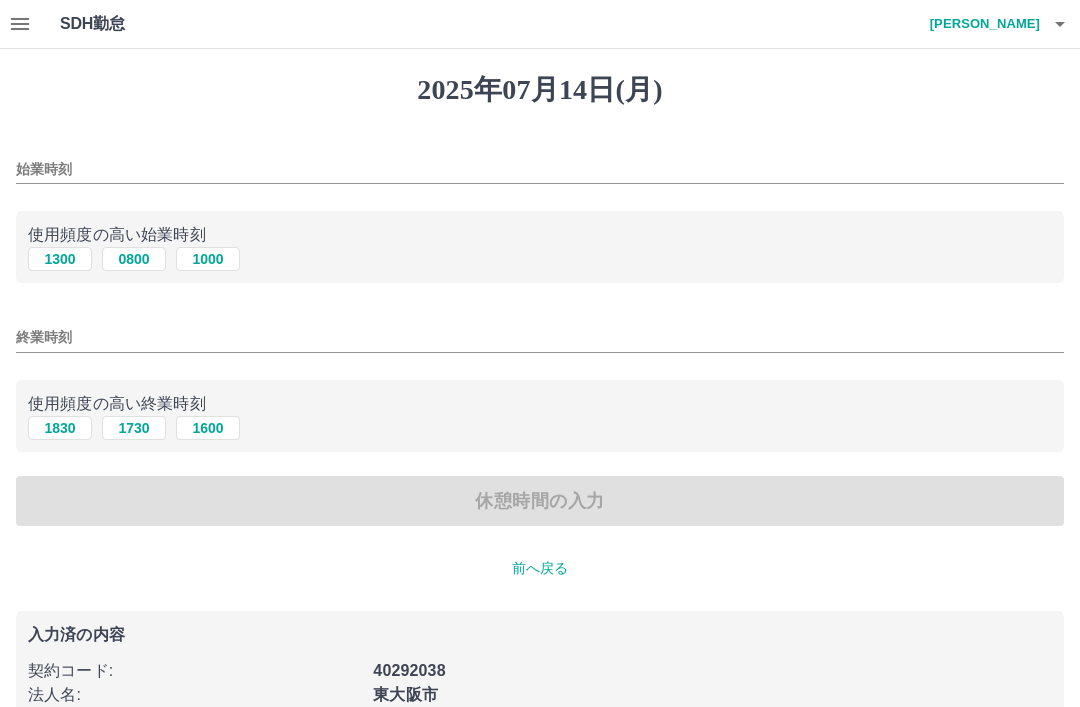 click on "始業時刻" at bounding box center [540, 169] 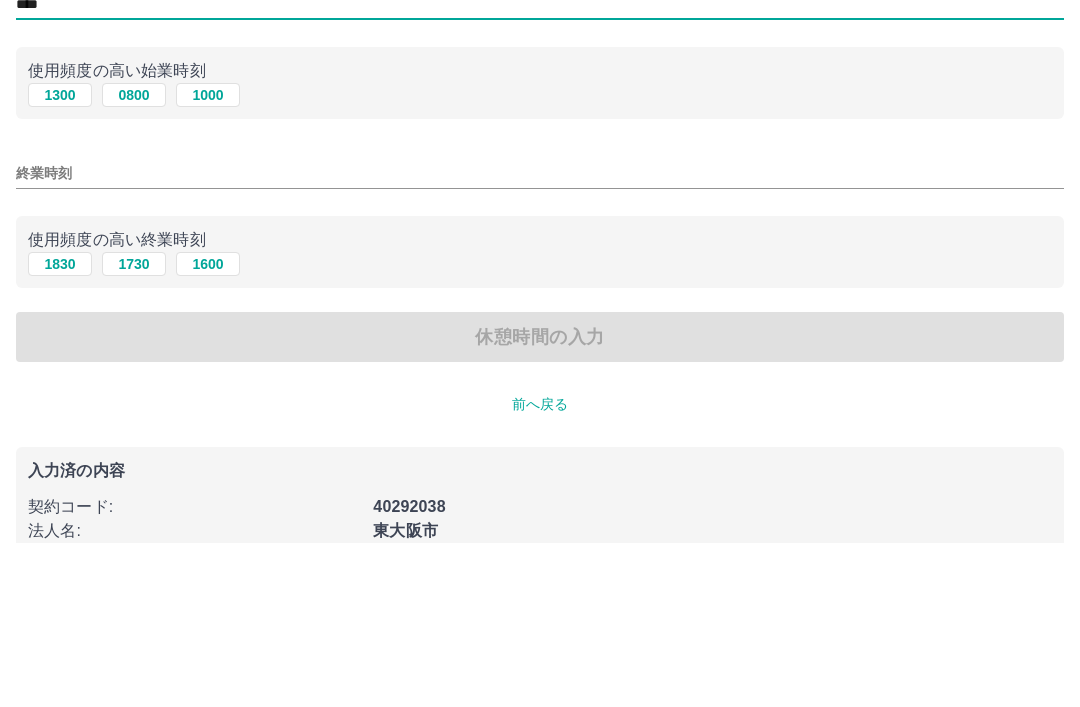 type on "****" 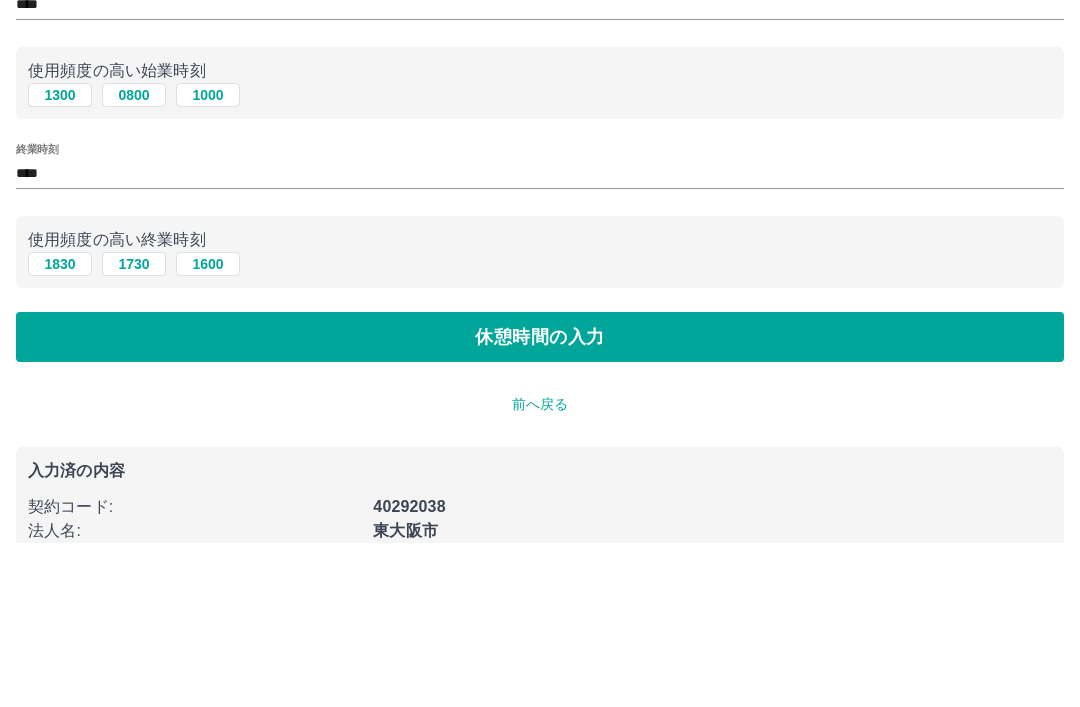 scroll, scrollTop: 50, scrollLeft: 0, axis: vertical 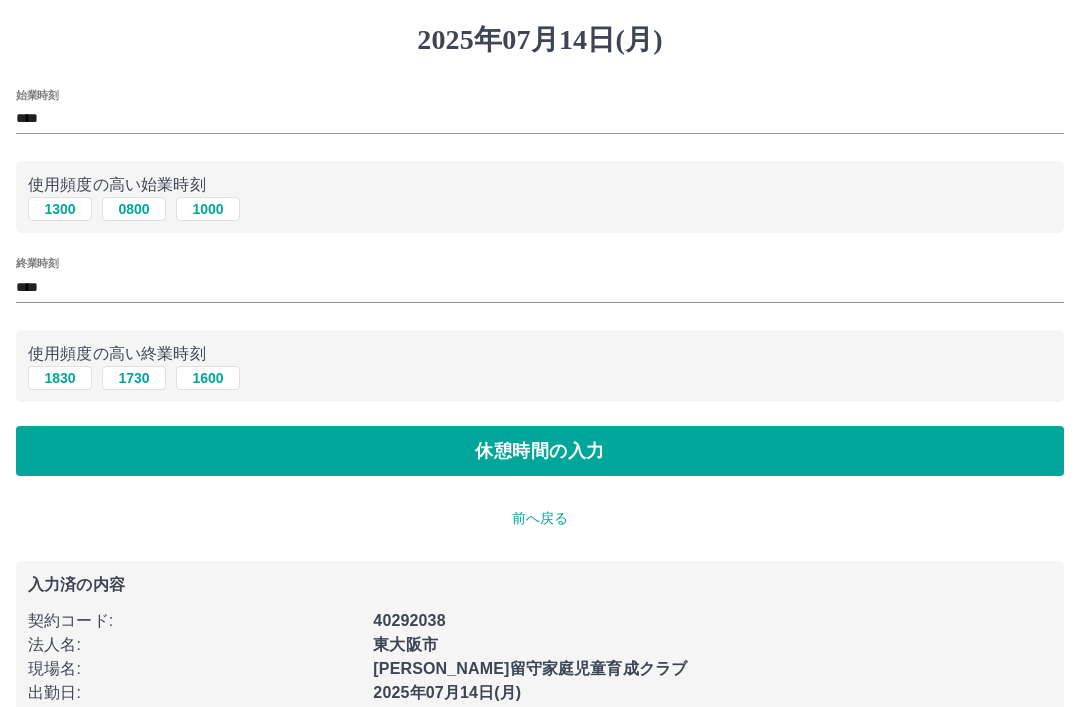 click on "休憩時間の入力" at bounding box center (540, 451) 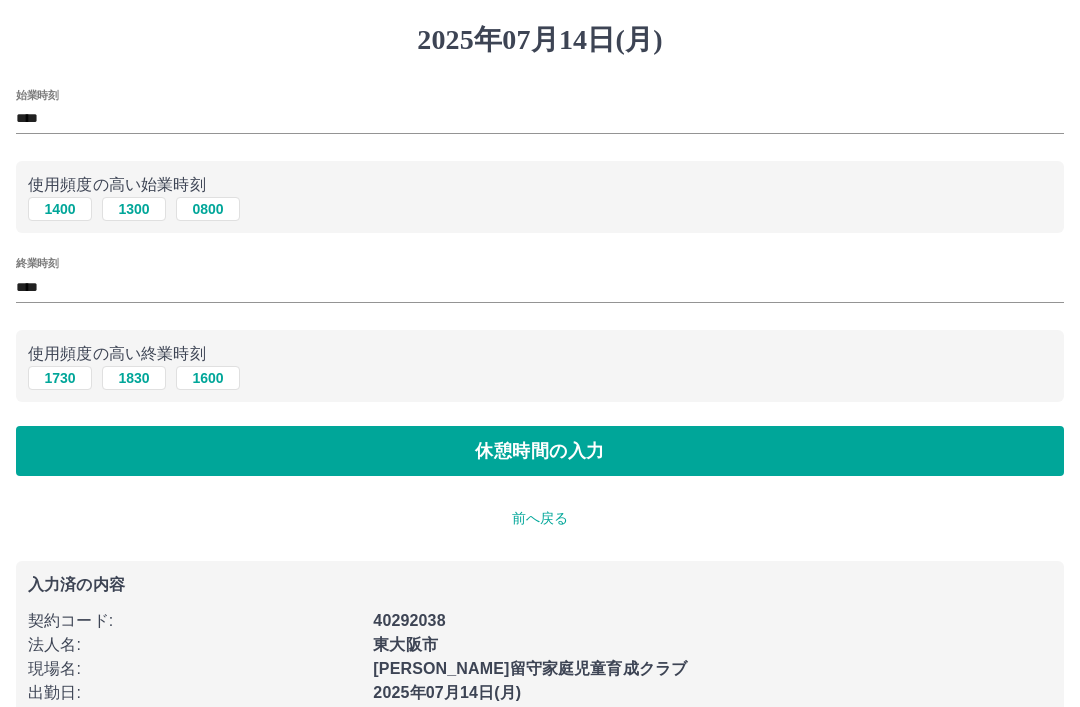 scroll, scrollTop: 0, scrollLeft: 0, axis: both 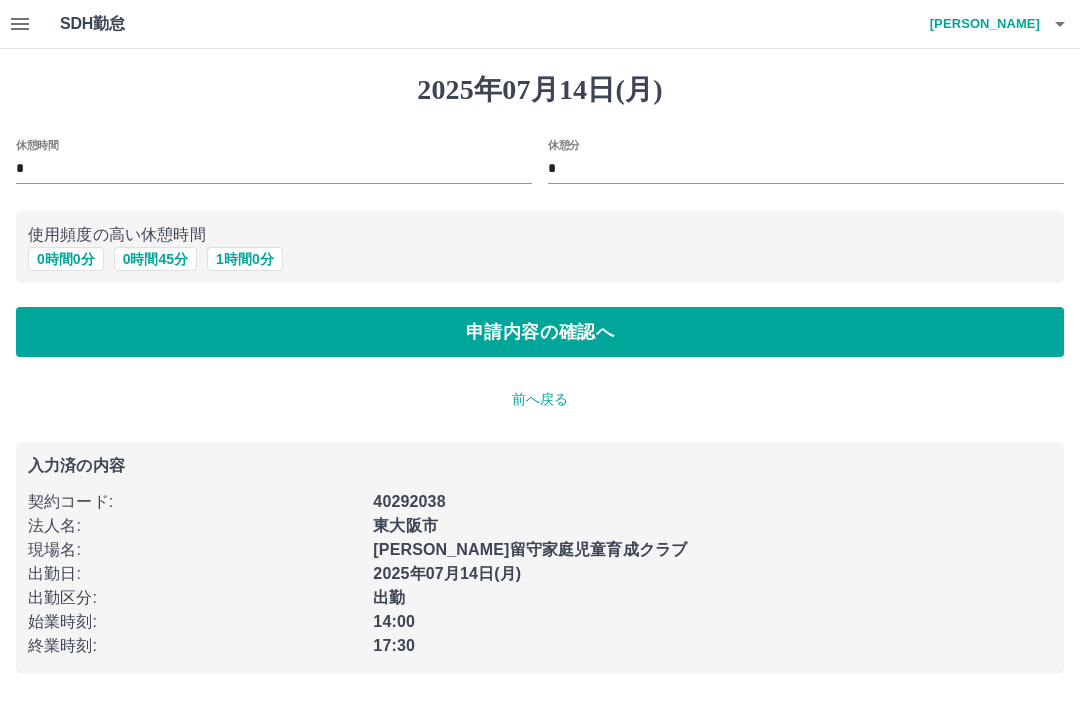 click on "申請内容の確認へ" at bounding box center (540, 332) 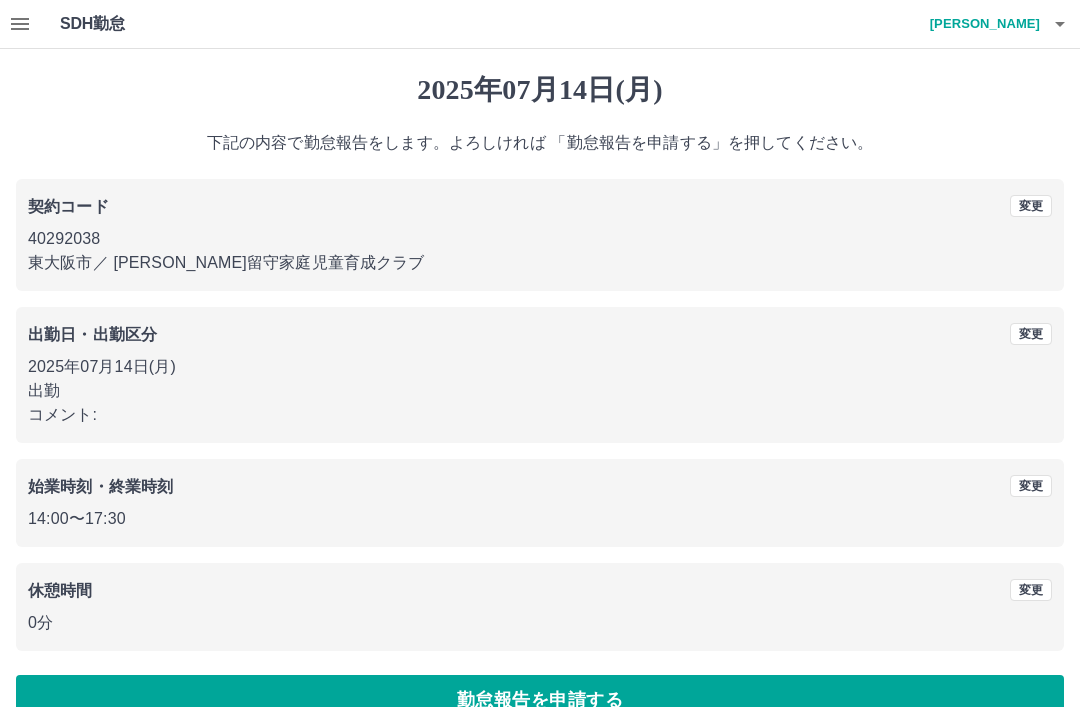 scroll, scrollTop: 41, scrollLeft: 0, axis: vertical 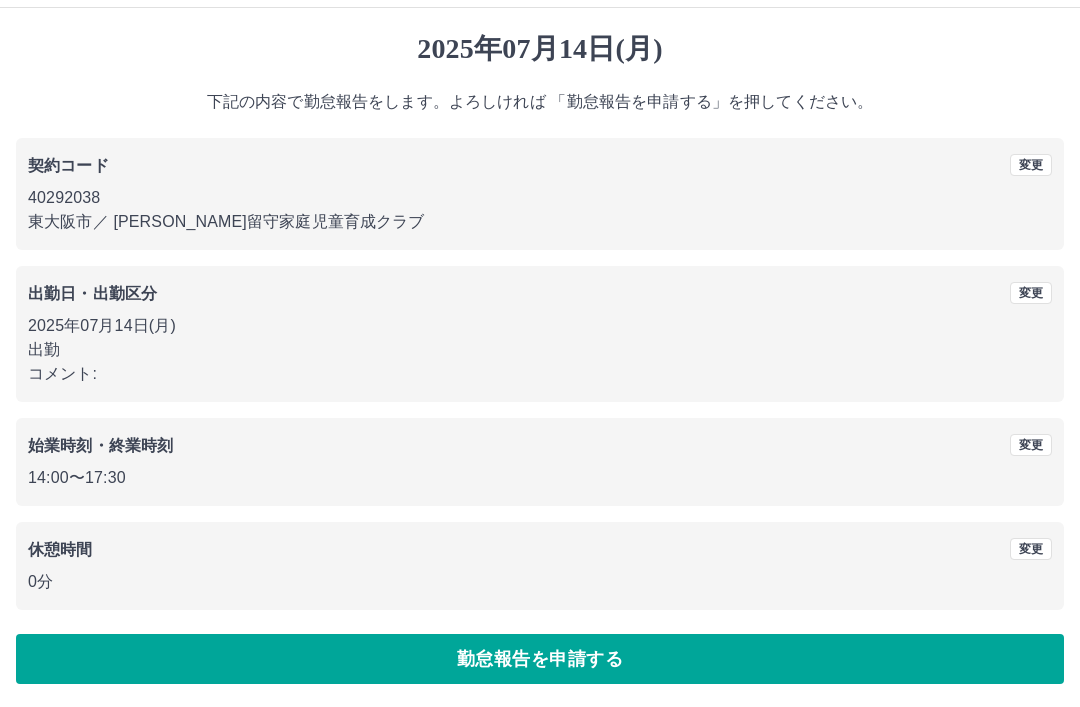 click on "勤怠報告を申請する" at bounding box center (540, 659) 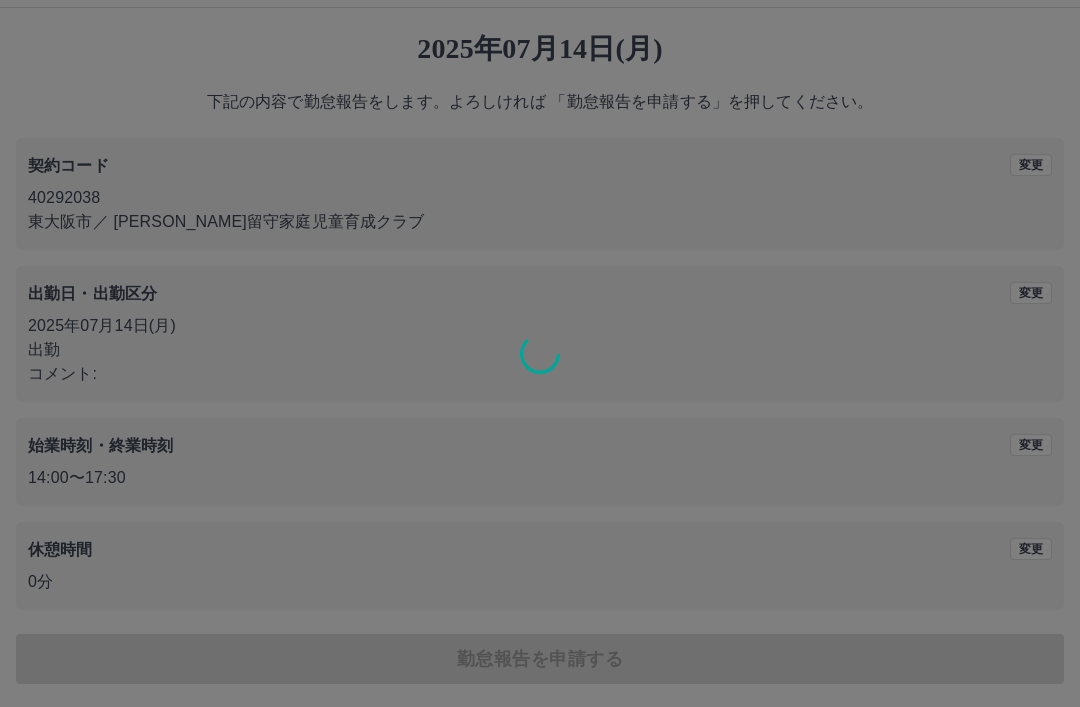 scroll, scrollTop: 0, scrollLeft: 0, axis: both 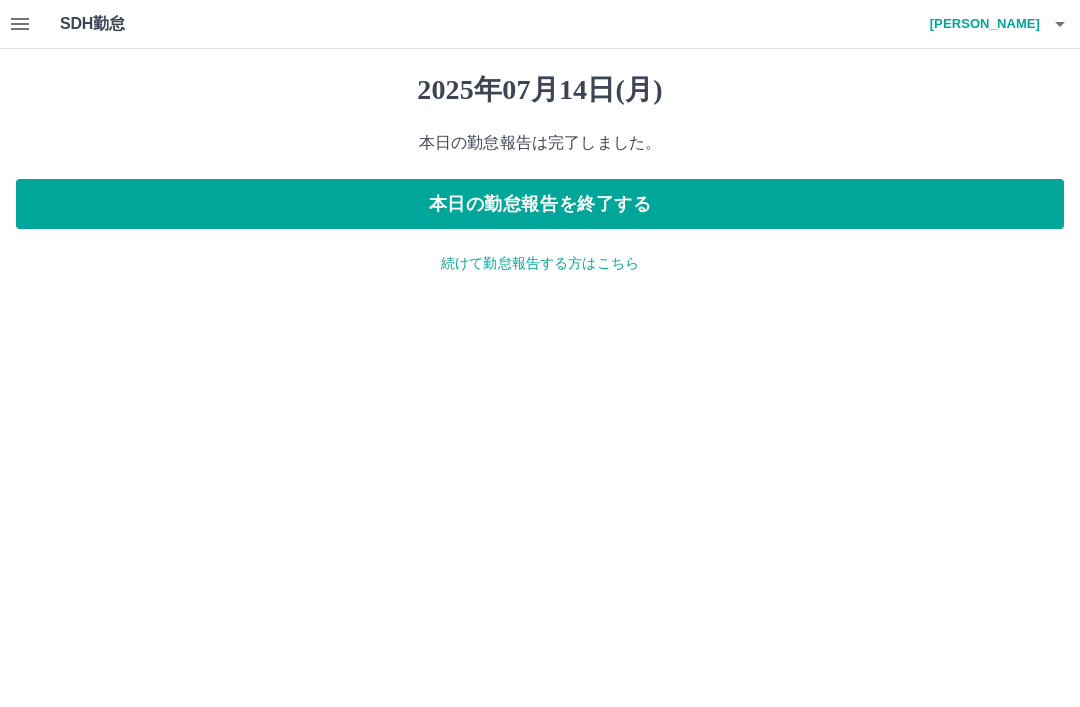 click on "SDH勤怠 魚谷　教子 2025年07月14日(月) 本日の勤怠報告は完了しました。 本日の勤怠報告を終了する 続けて勤怠報告する方はこちら SDH勤怠" at bounding box center (540, 149) 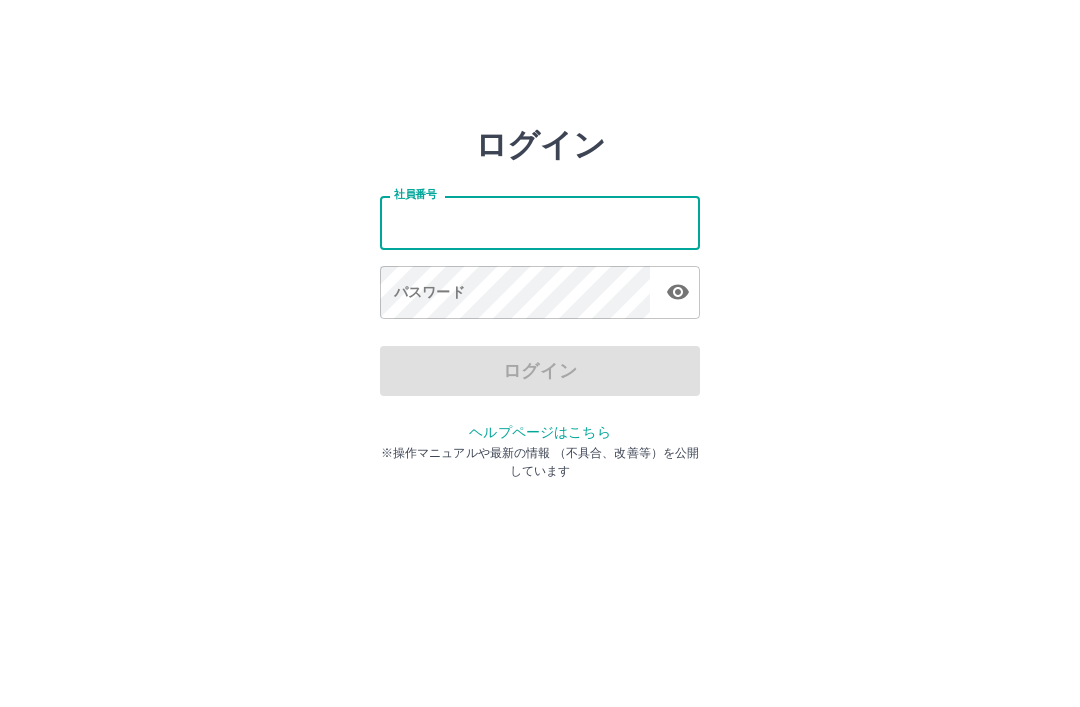 scroll, scrollTop: 0, scrollLeft: 0, axis: both 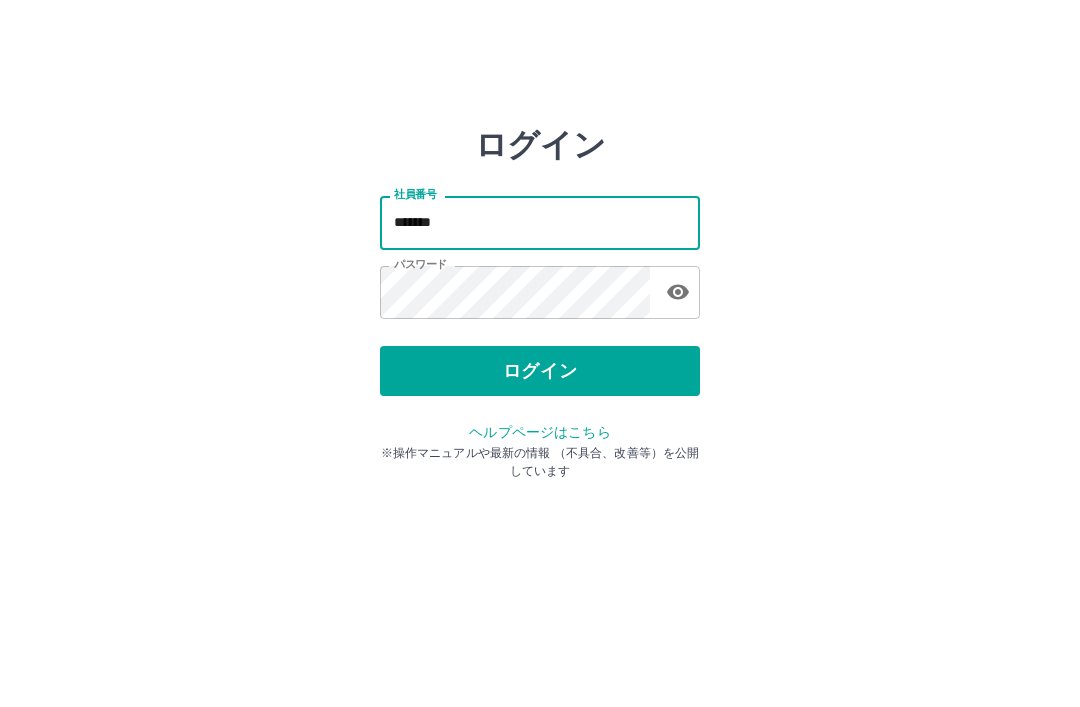 click on "*******" at bounding box center (540, 222) 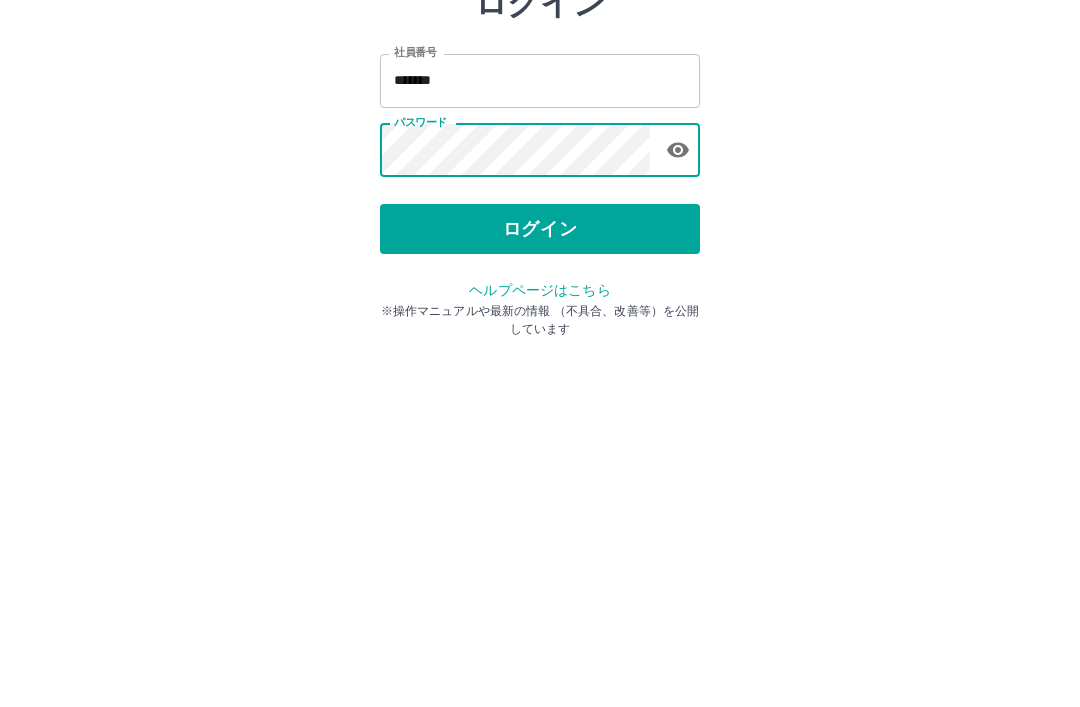 click on "ログイン" at bounding box center (540, 371) 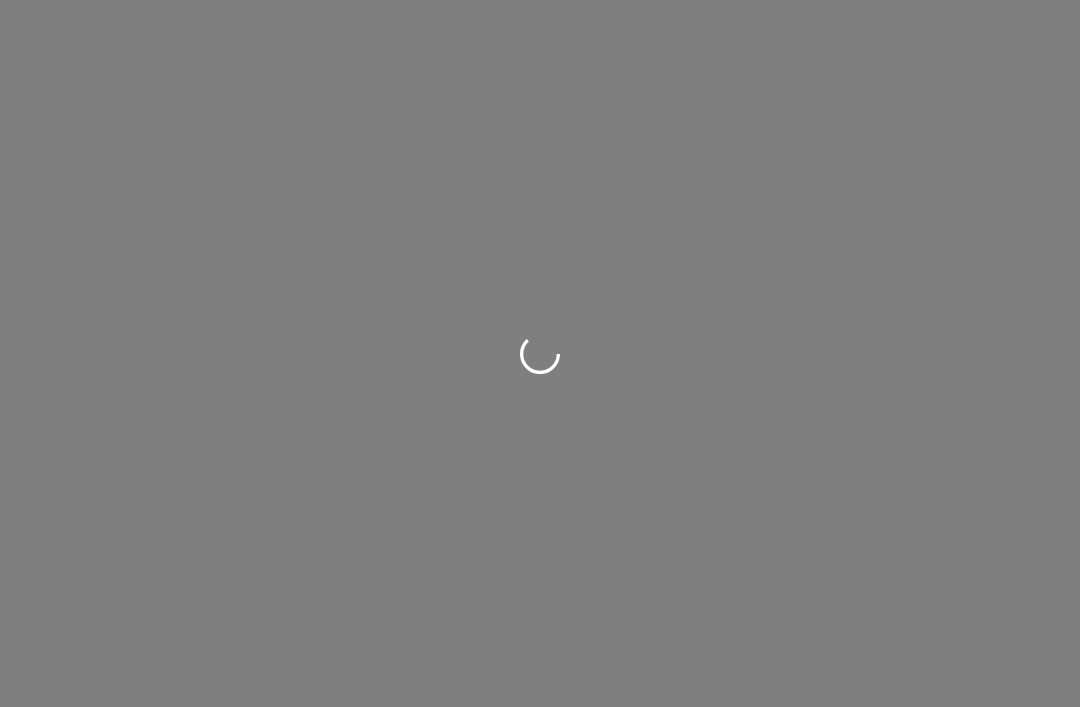 scroll, scrollTop: 0, scrollLeft: 0, axis: both 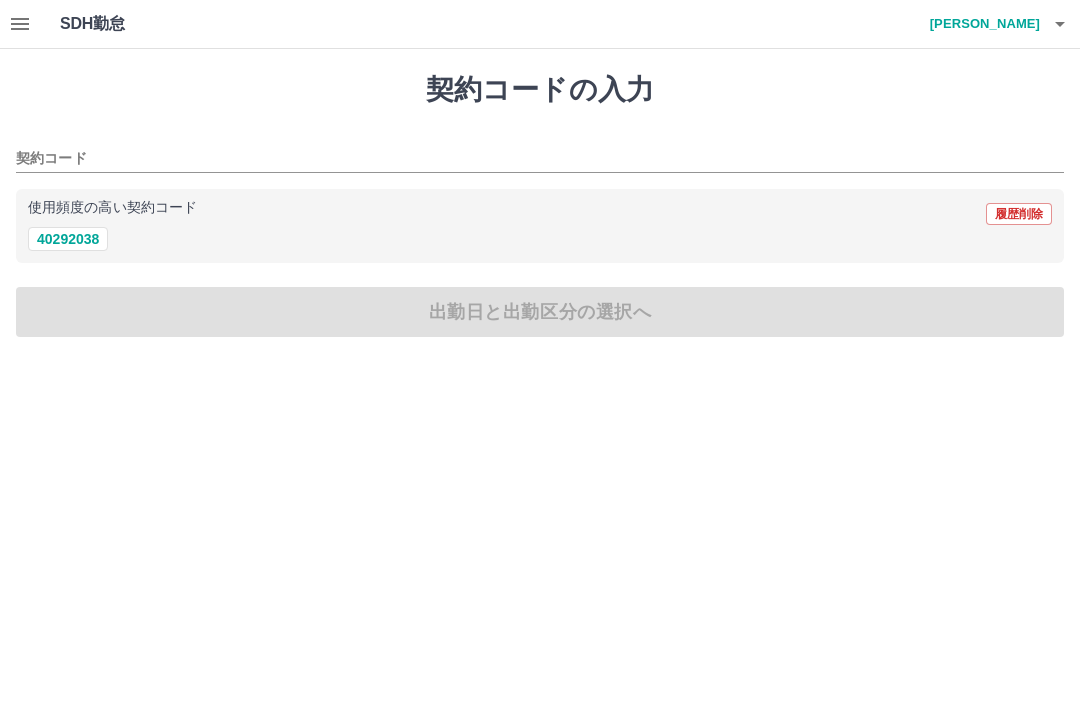click on "40292038" at bounding box center [68, 239] 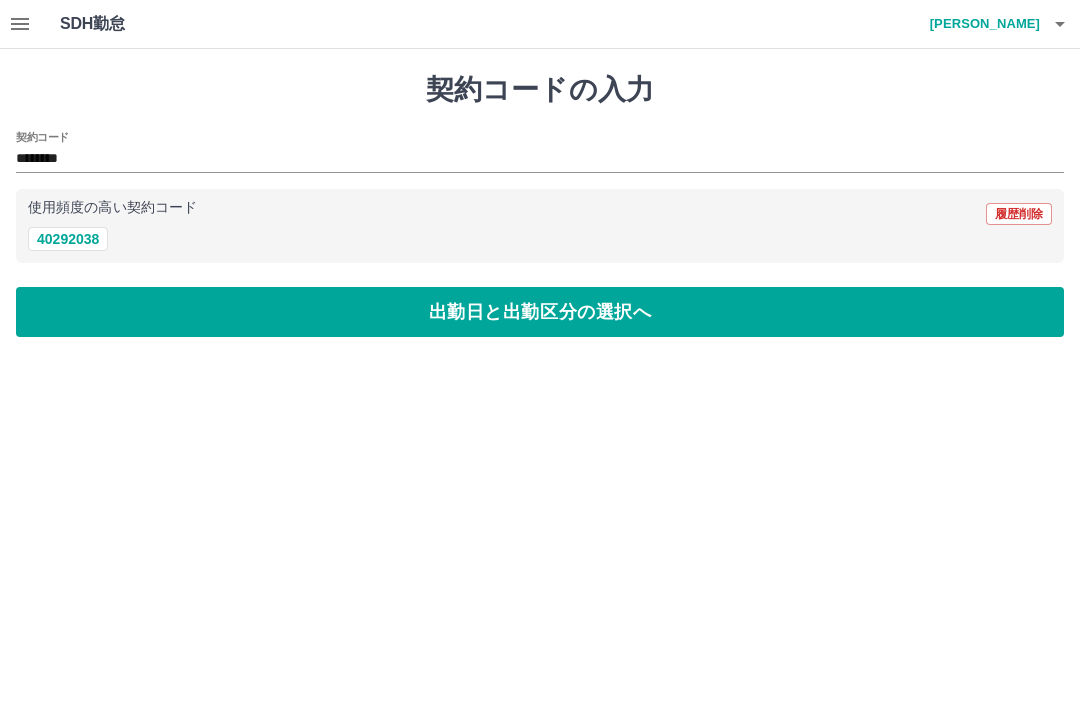 click on "出勤日と出勤区分の選択へ" at bounding box center [540, 312] 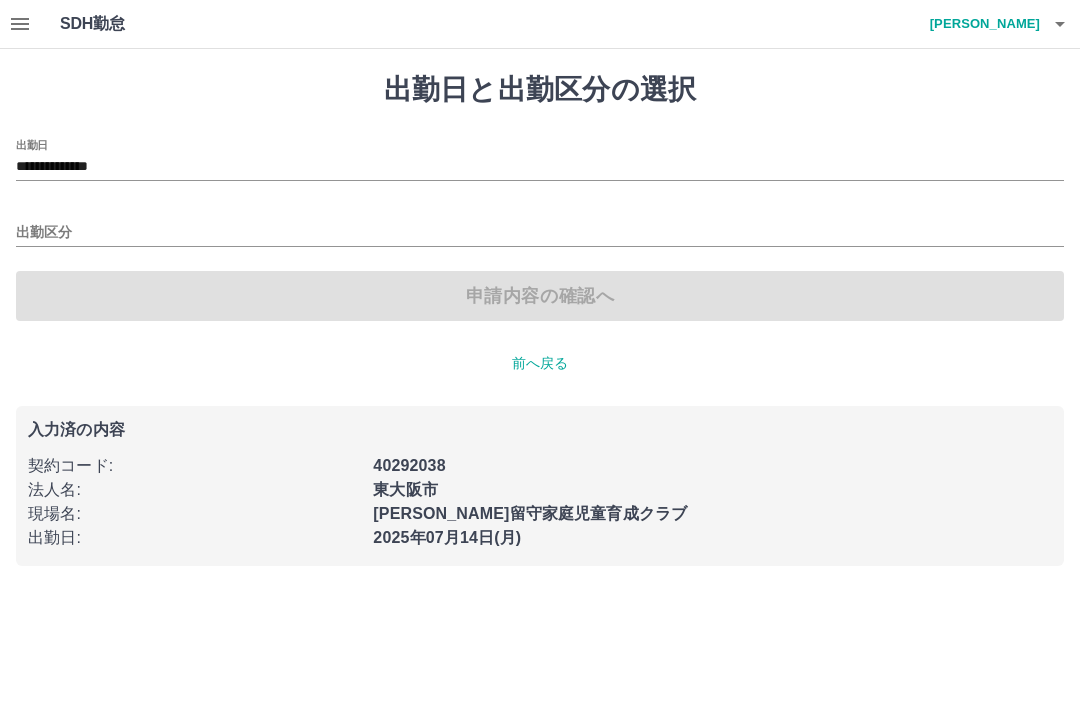 click on "出勤区分" at bounding box center (540, 233) 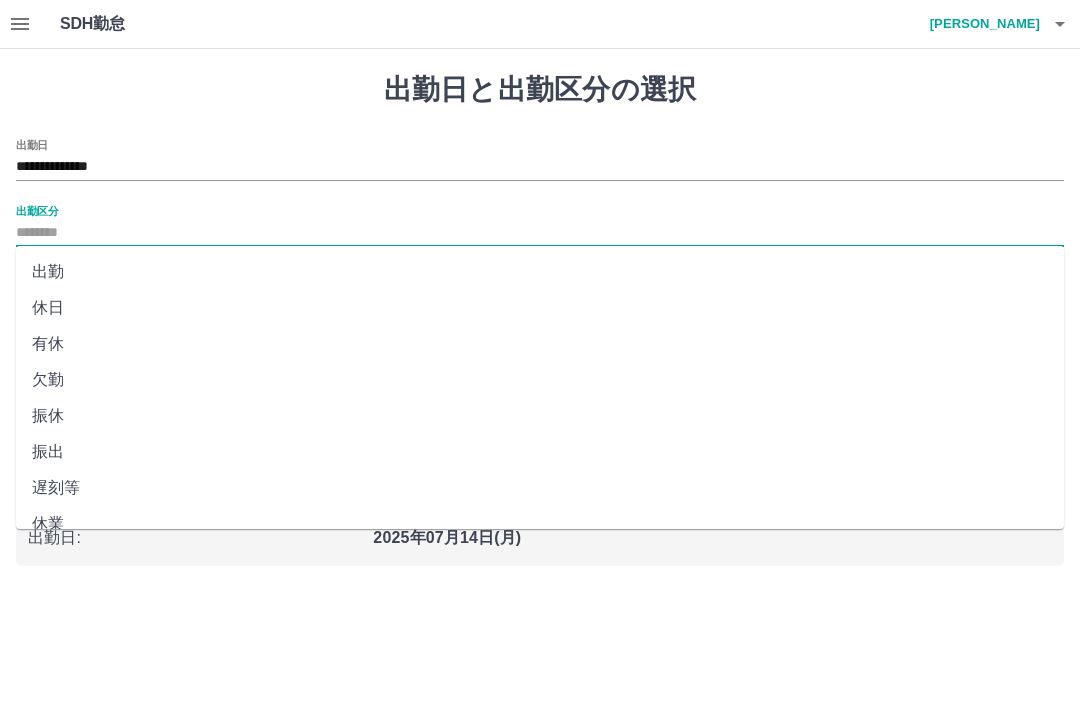 click on "出勤" at bounding box center (540, 272) 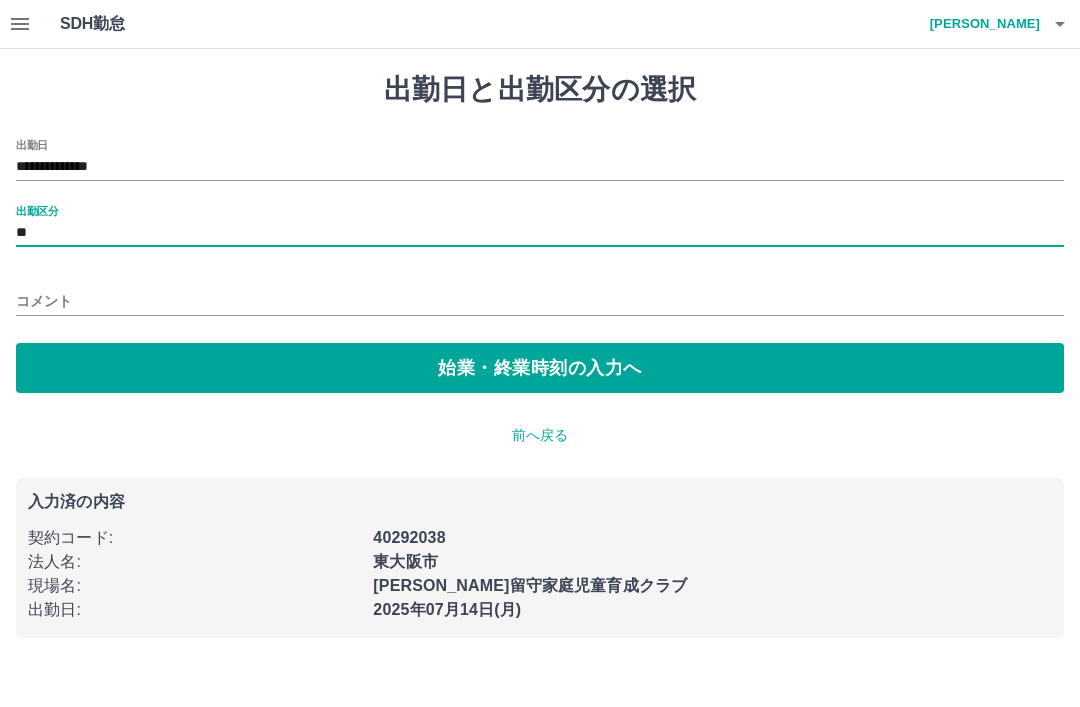click on "始業・終業時刻の入力へ" at bounding box center [540, 368] 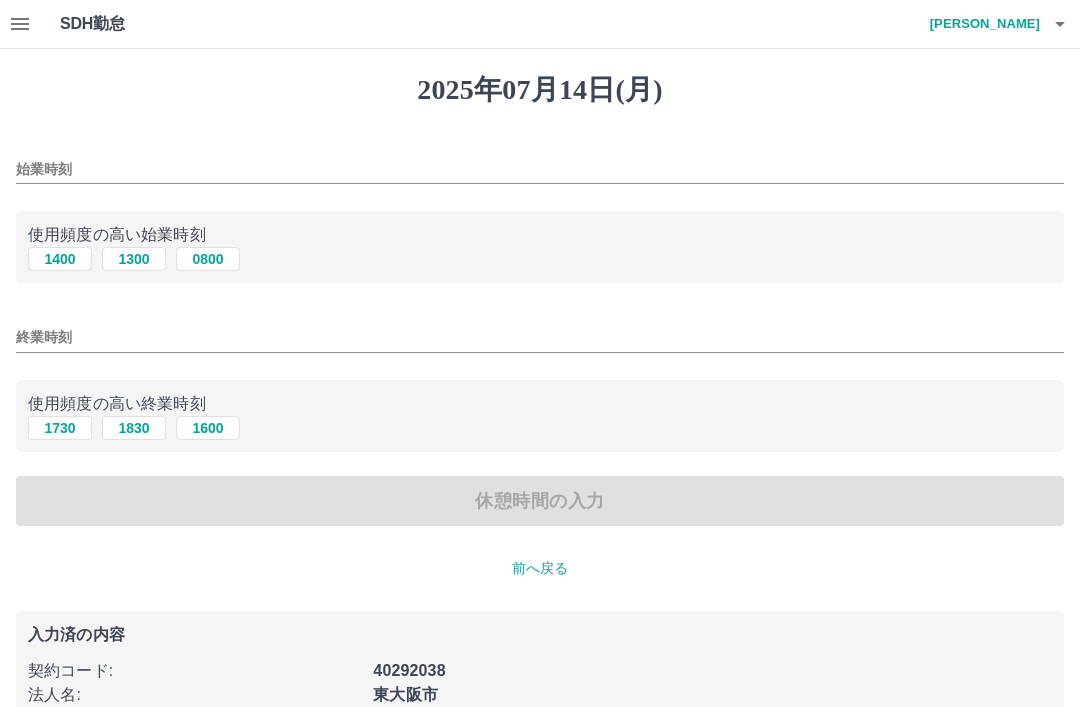 click on "1400" at bounding box center [60, 259] 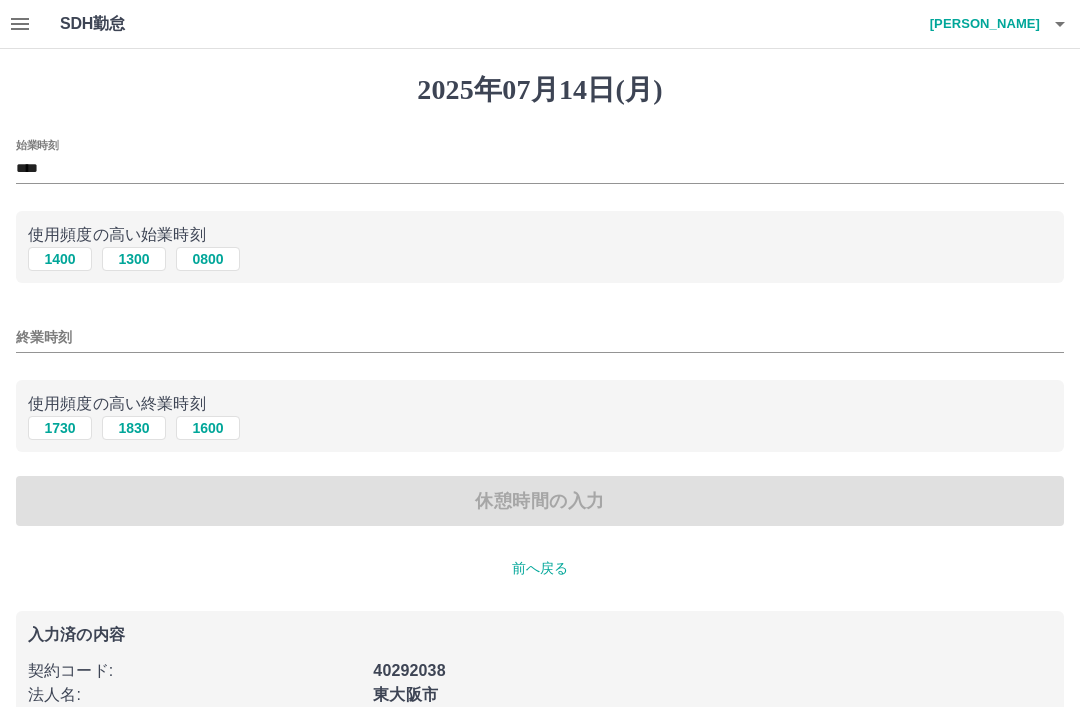 click on "1730" at bounding box center (60, 428) 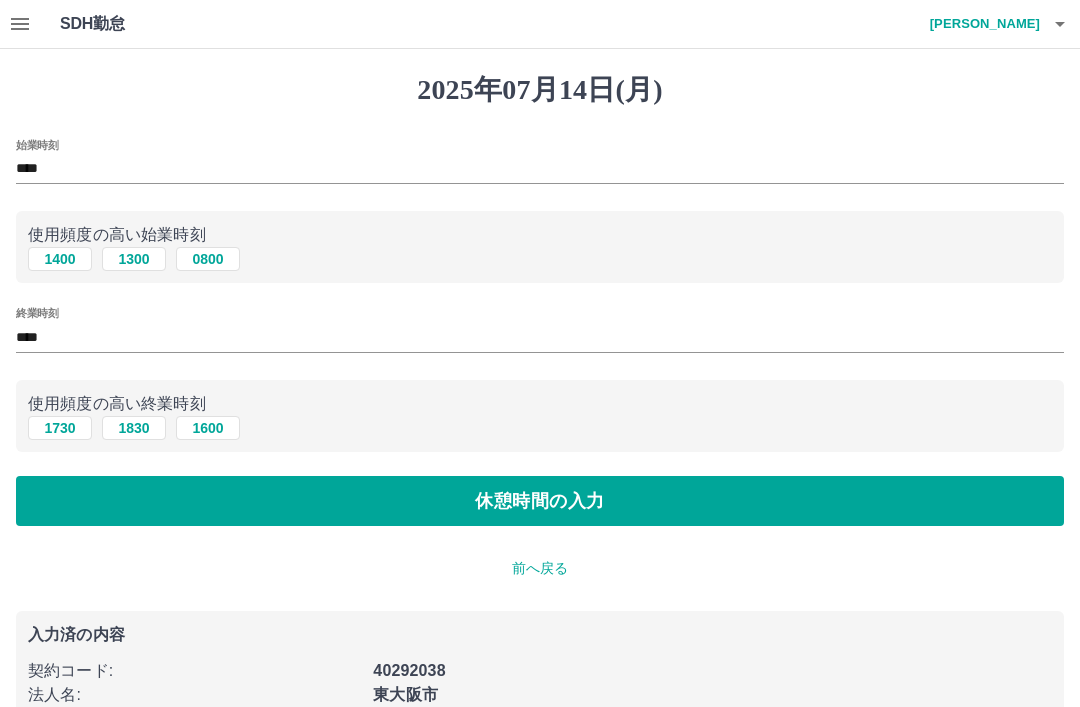 click on "休憩時間の入力" at bounding box center [540, 501] 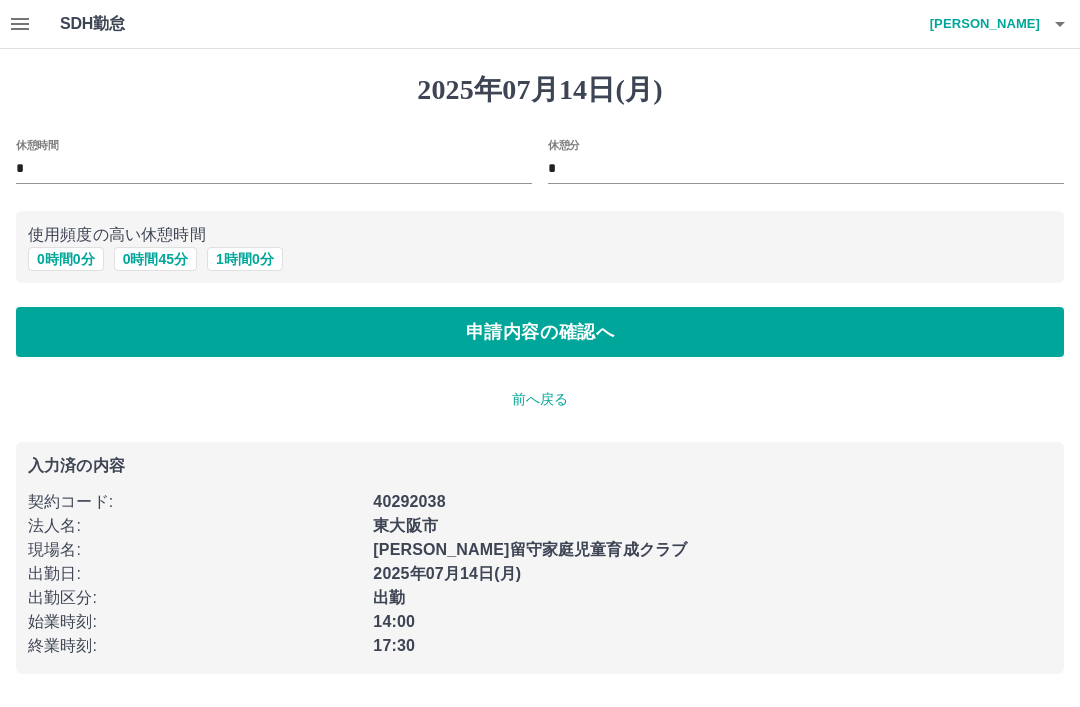 click on "申請内容の確認へ" at bounding box center [540, 332] 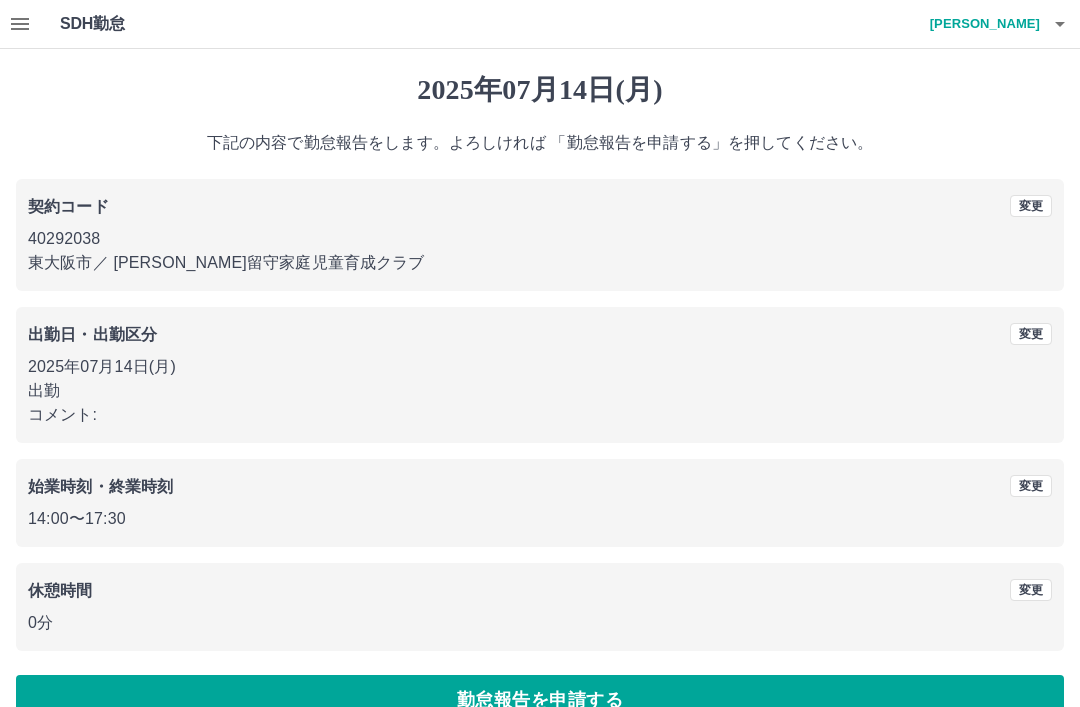 scroll, scrollTop: 41, scrollLeft: 0, axis: vertical 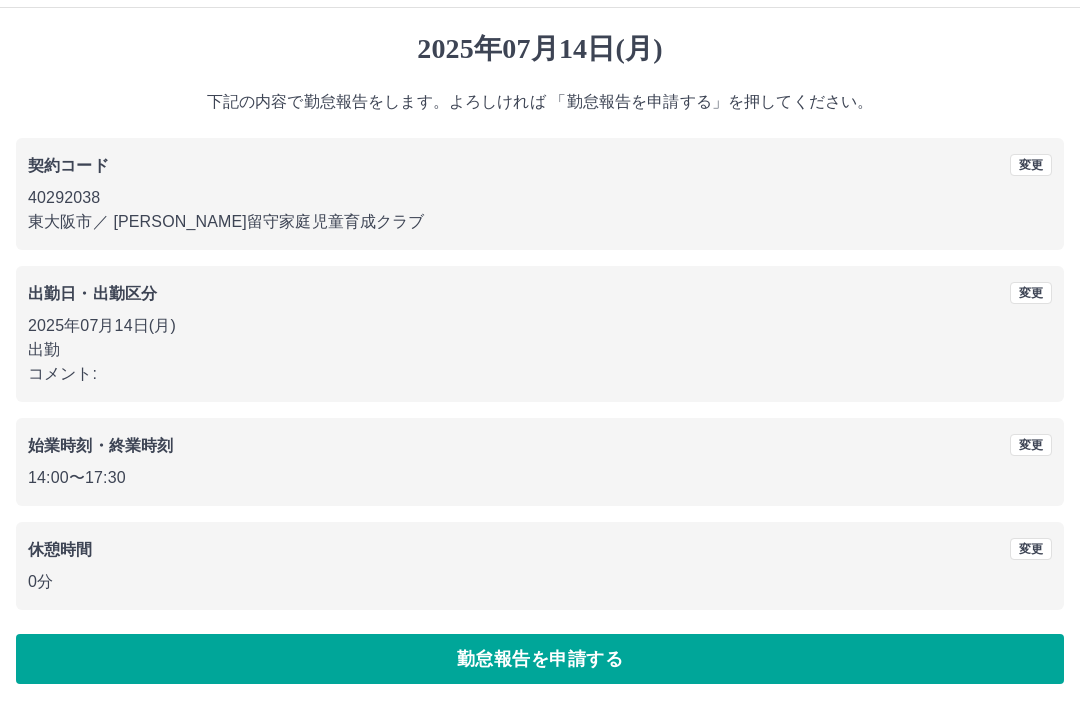 click on "勤怠報告を申請する" at bounding box center (540, 659) 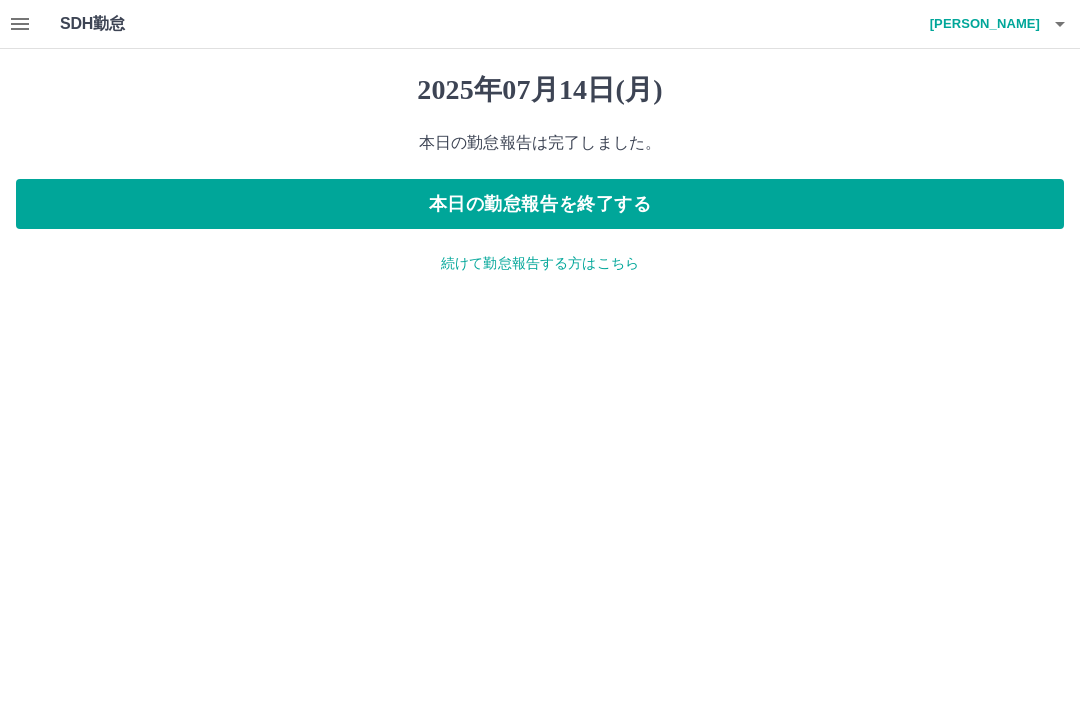 scroll, scrollTop: 0, scrollLeft: 0, axis: both 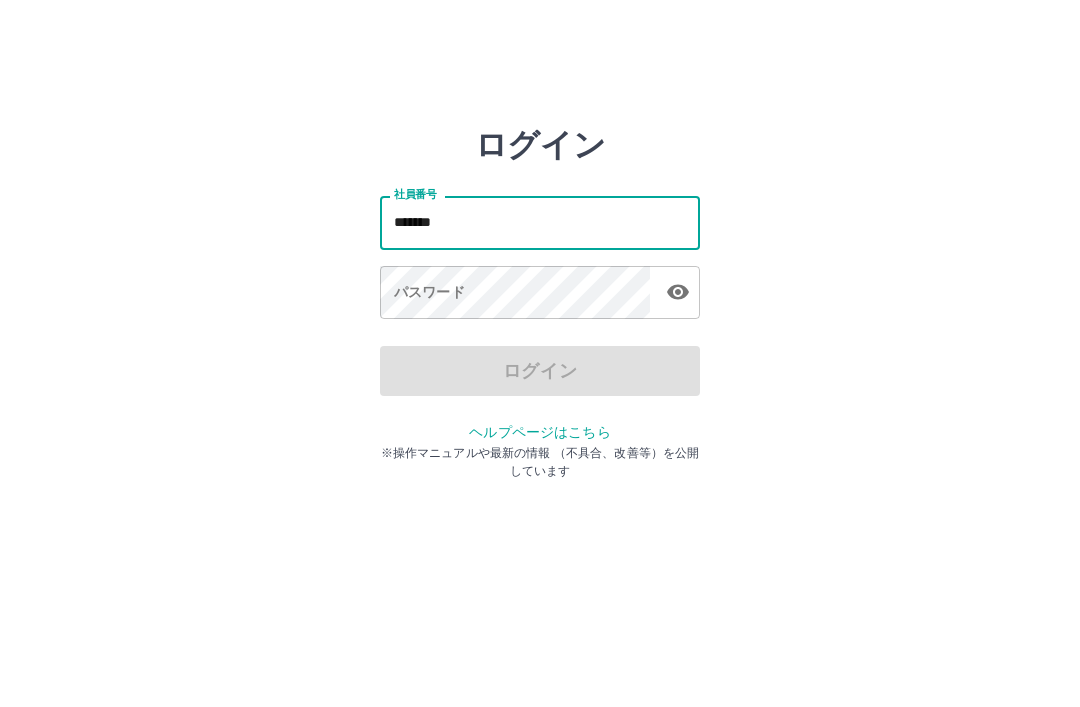 type on "*******" 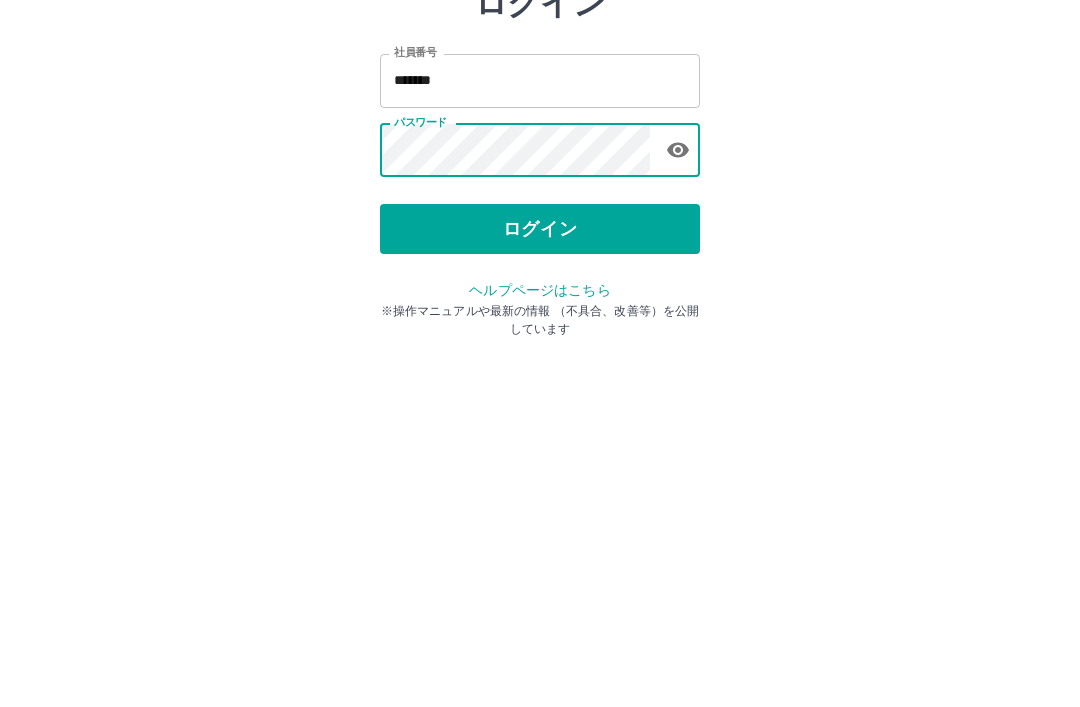 click on "ログイン" at bounding box center (540, 371) 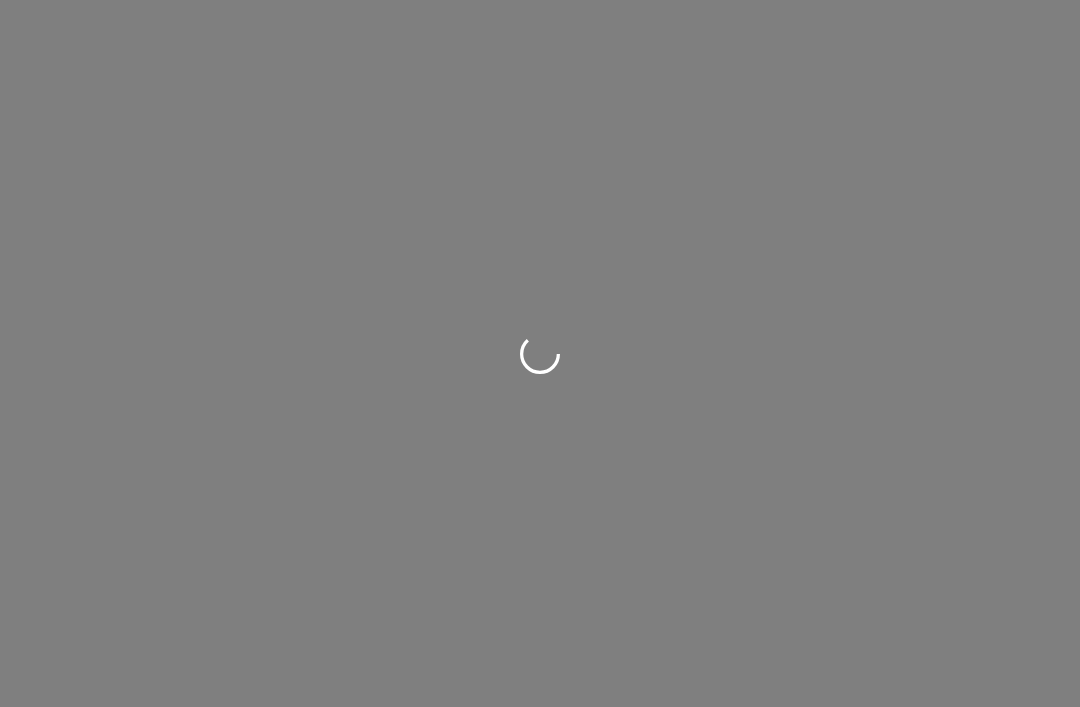 scroll, scrollTop: 0, scrollLeft: 0, axis: both 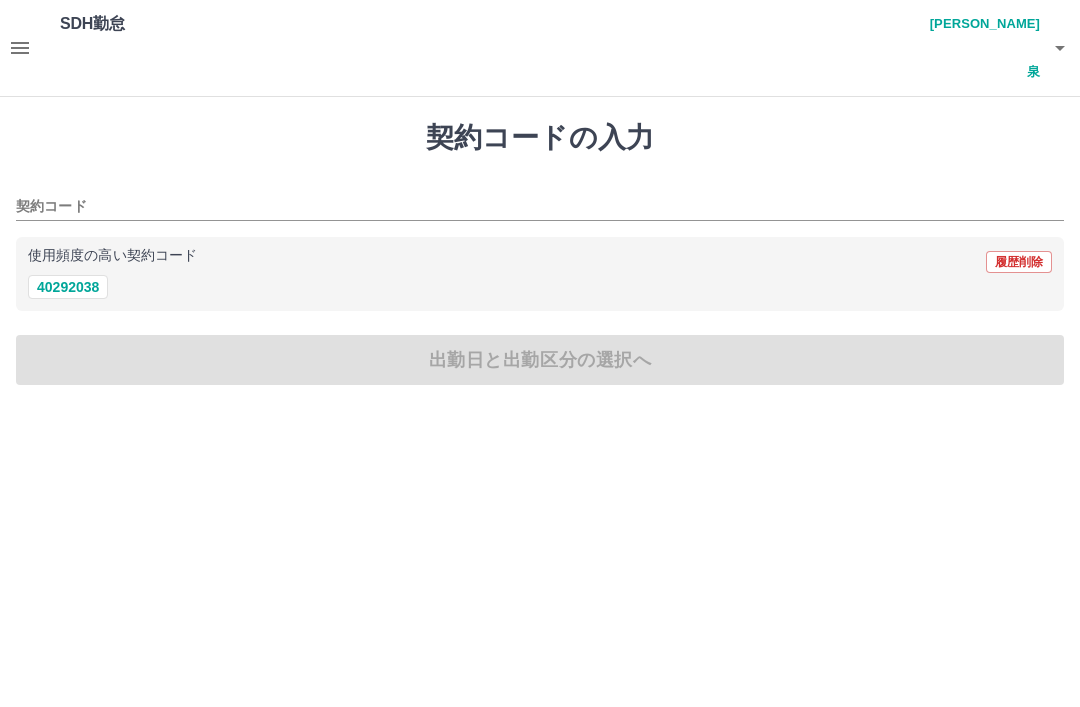 click on "使用頻度の高い契約コード 履歴削除" at bounding box center (540, 262) 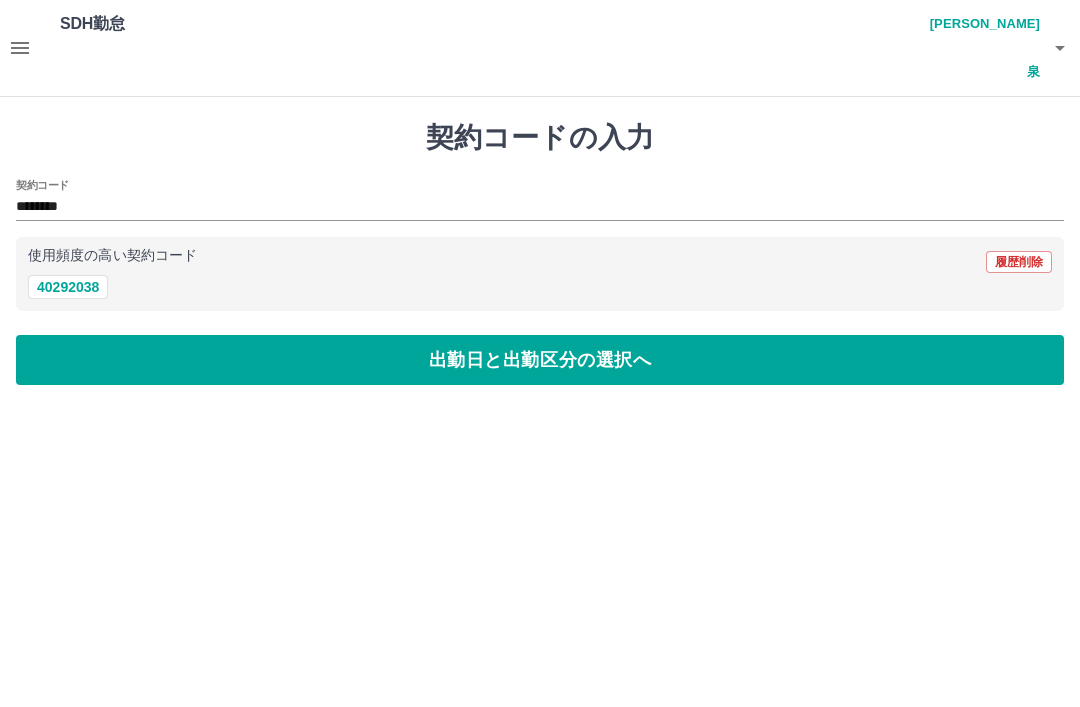 click on "出勤日と出勤区分の選択へ" at bounding box center [540, 360] 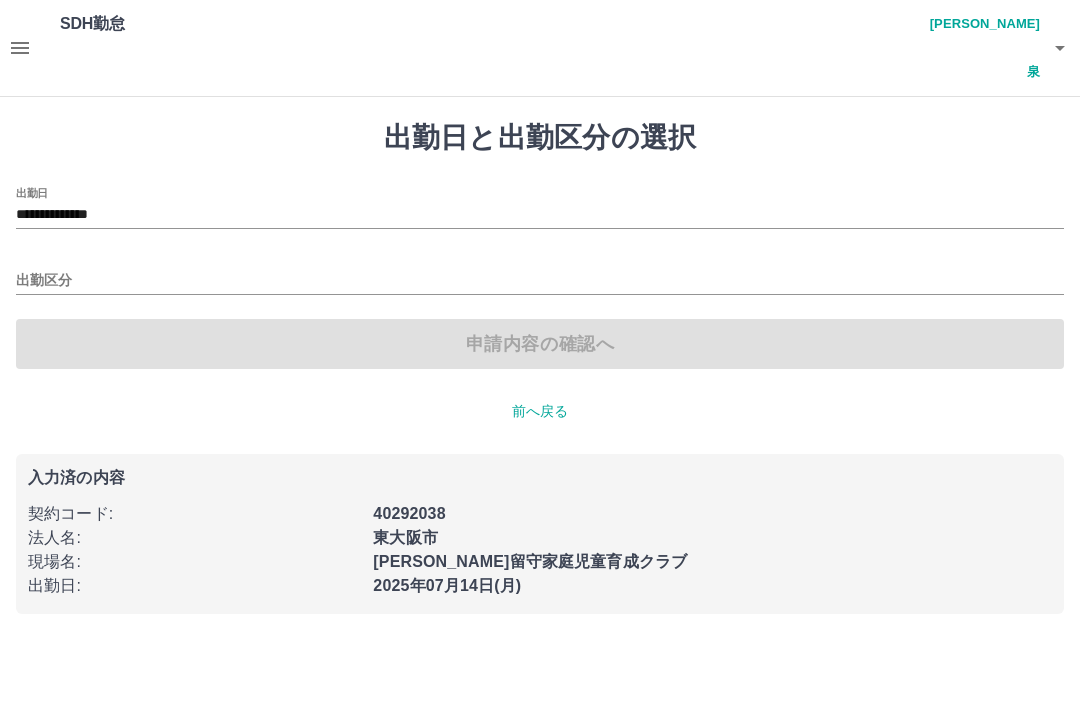 click on "出勤区分" at bounding box center (540, 281) 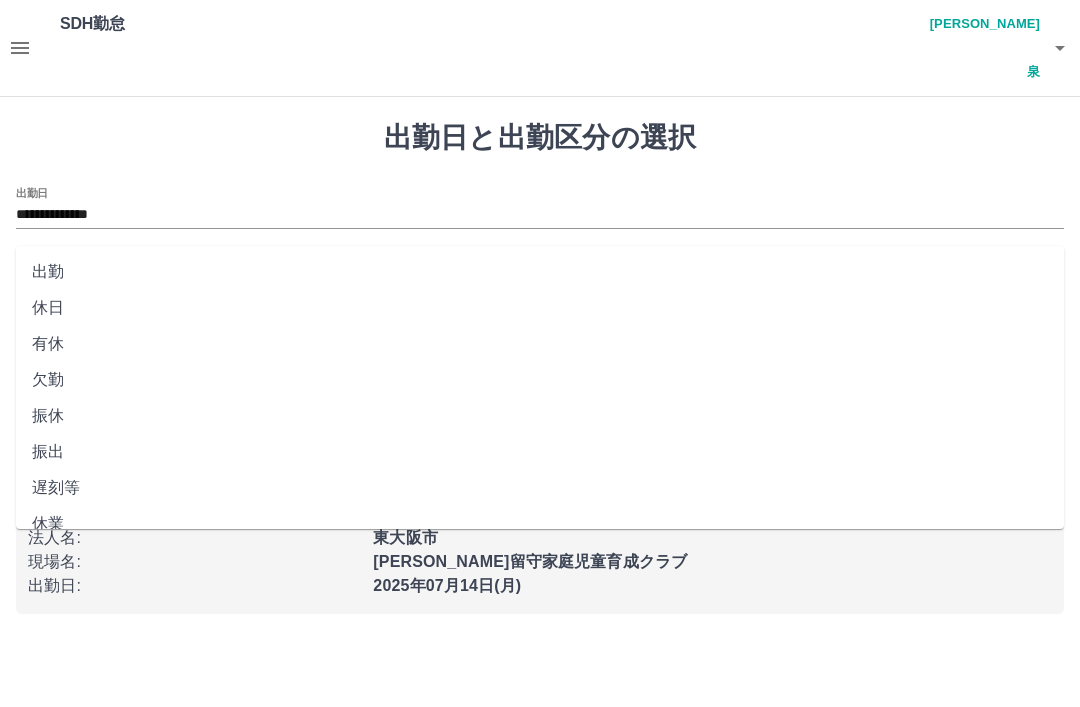 click on "出勤区分" at bounding box center [540, 281] 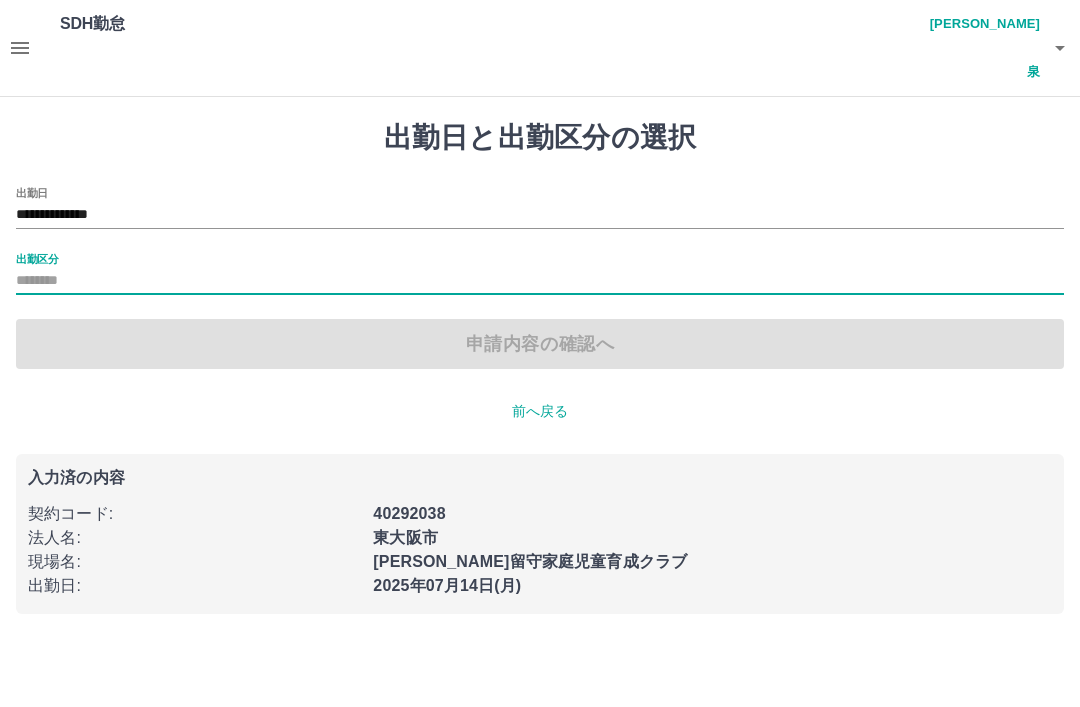 click on "出勤区分" at bounding box center [540, 281] 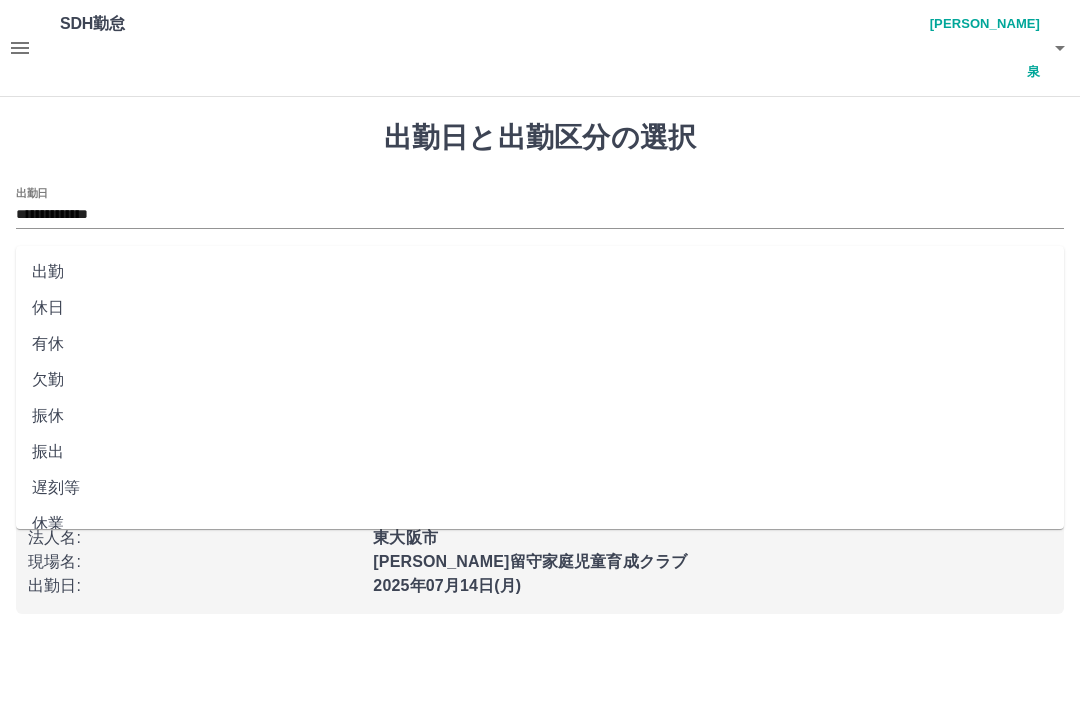 click on "出勤" at bounding box center [540, 272] 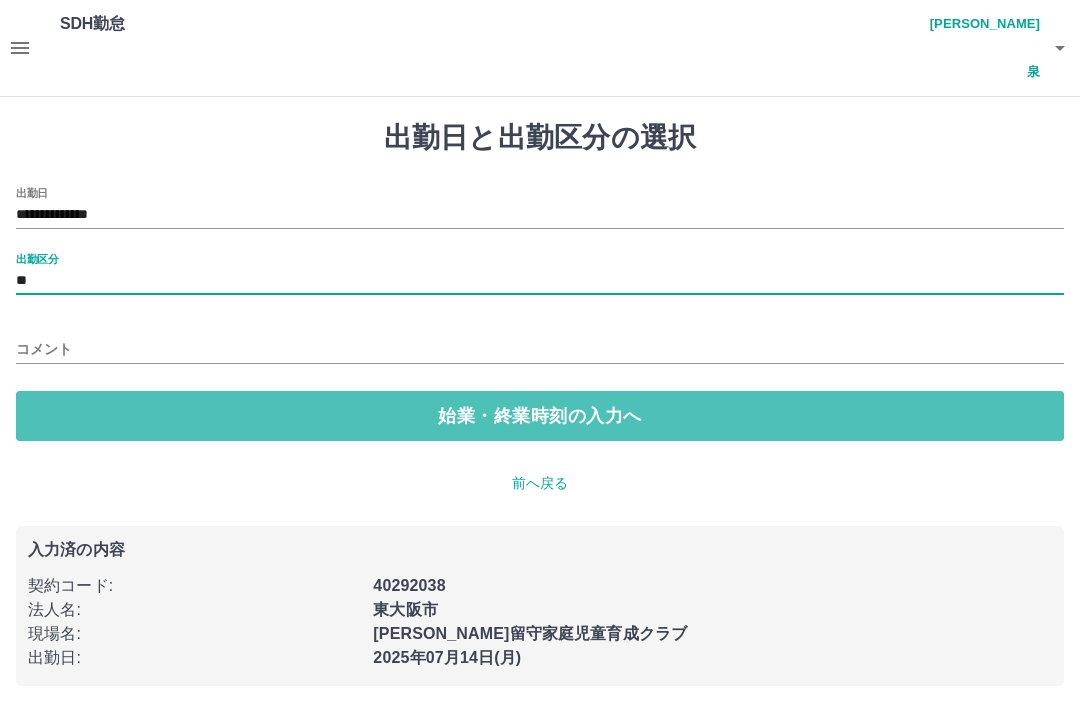 click on "始業・終業時刻の入力へ" at bounding box center [540, 416] 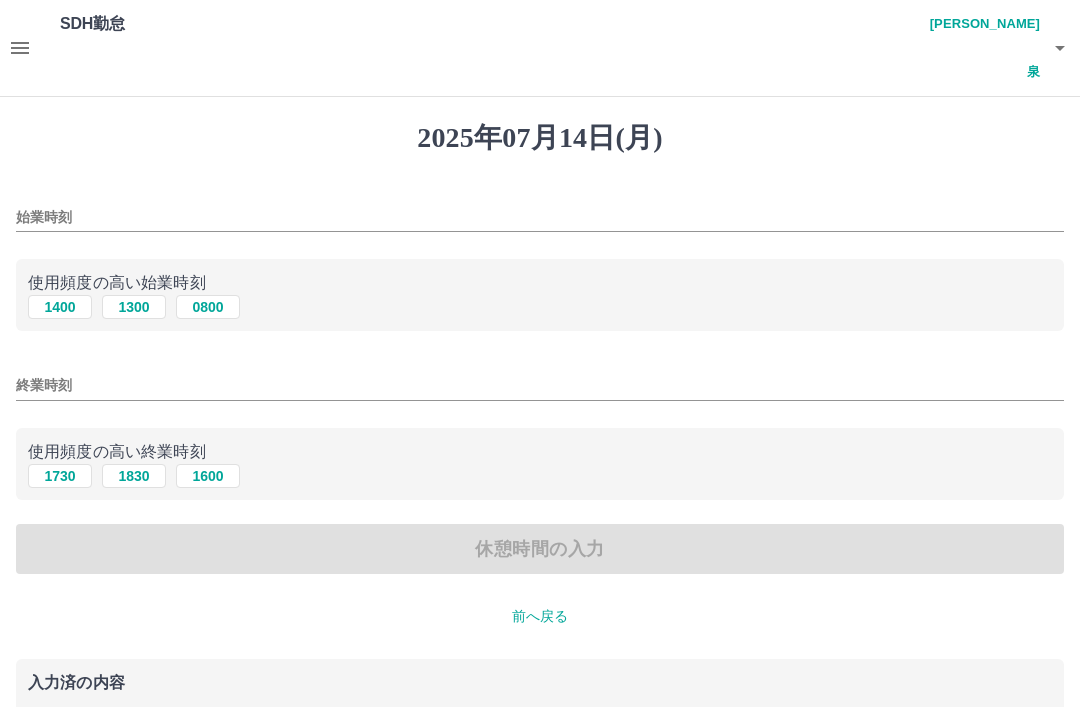 click on "1400" at bounding box center [60, 307] 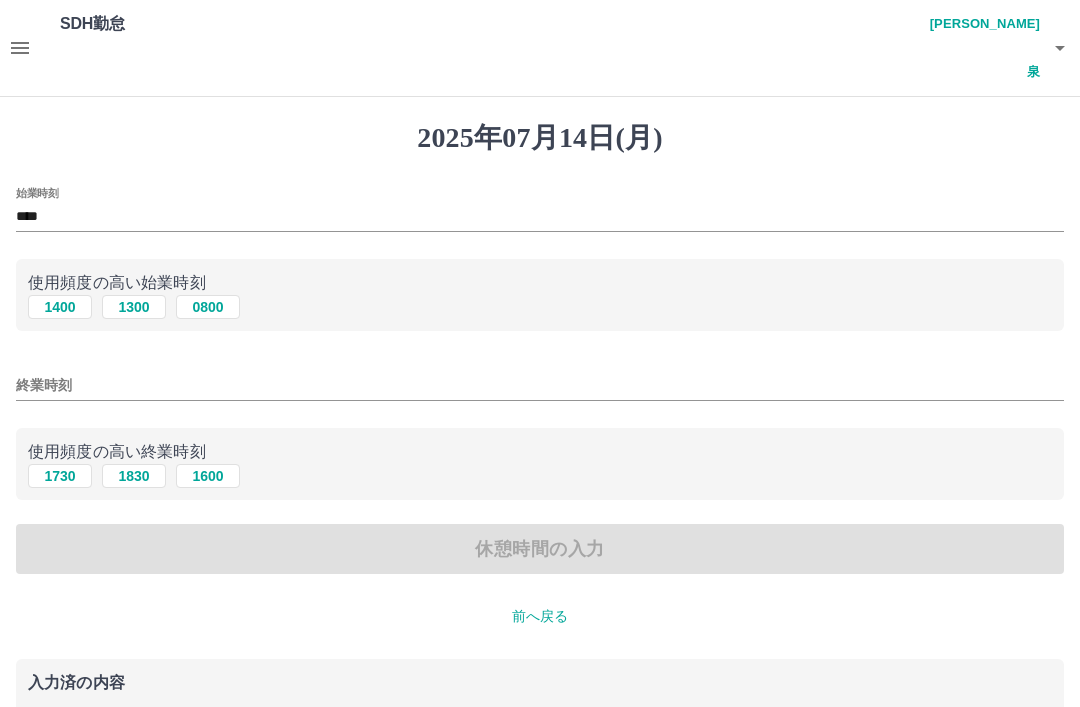 click on "1730" at bounding box center (60, 476) 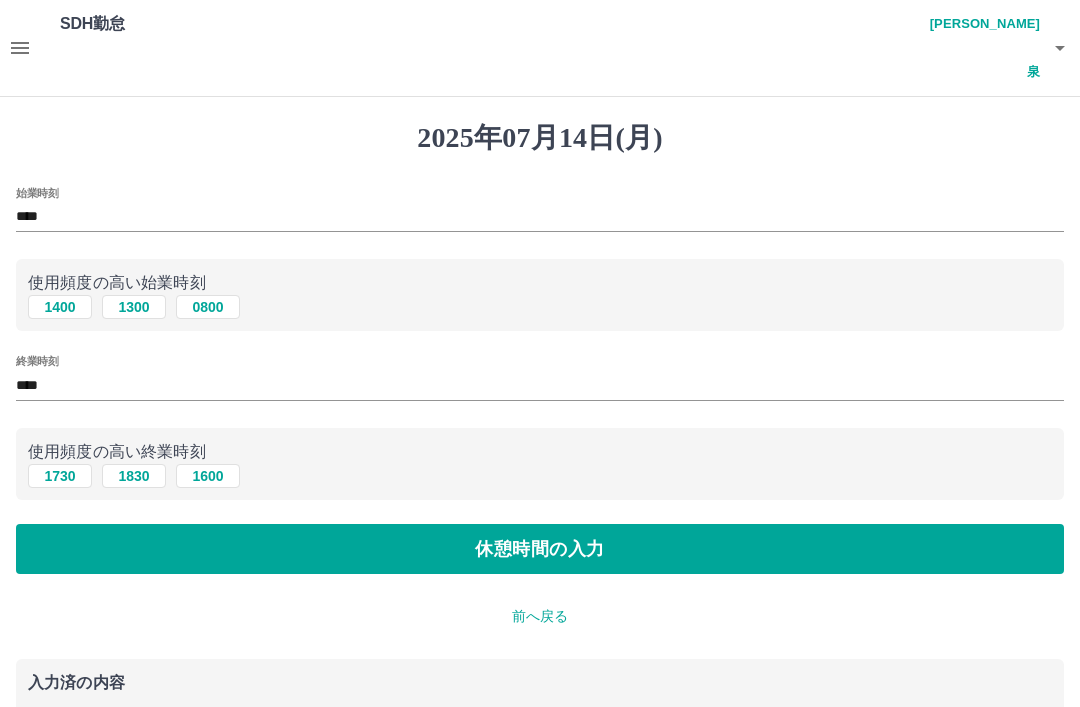 click on "休憩時間の入力" at bounding box center [540, 549] 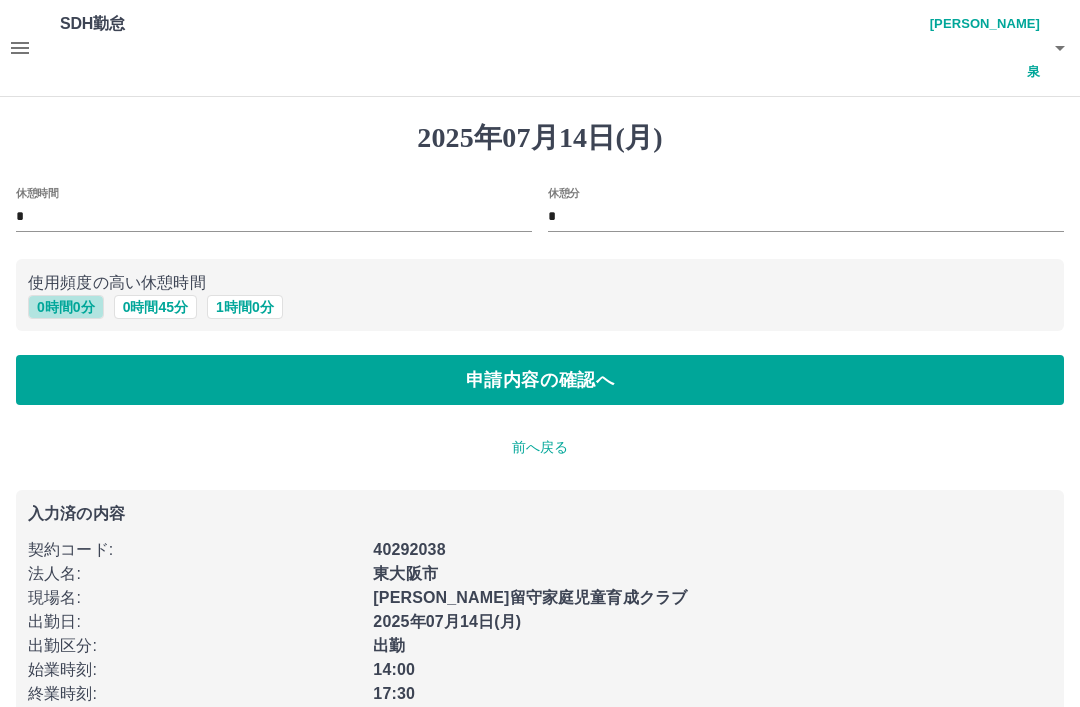 click on "0 時間 0 分" at bounding box center [66, 307] 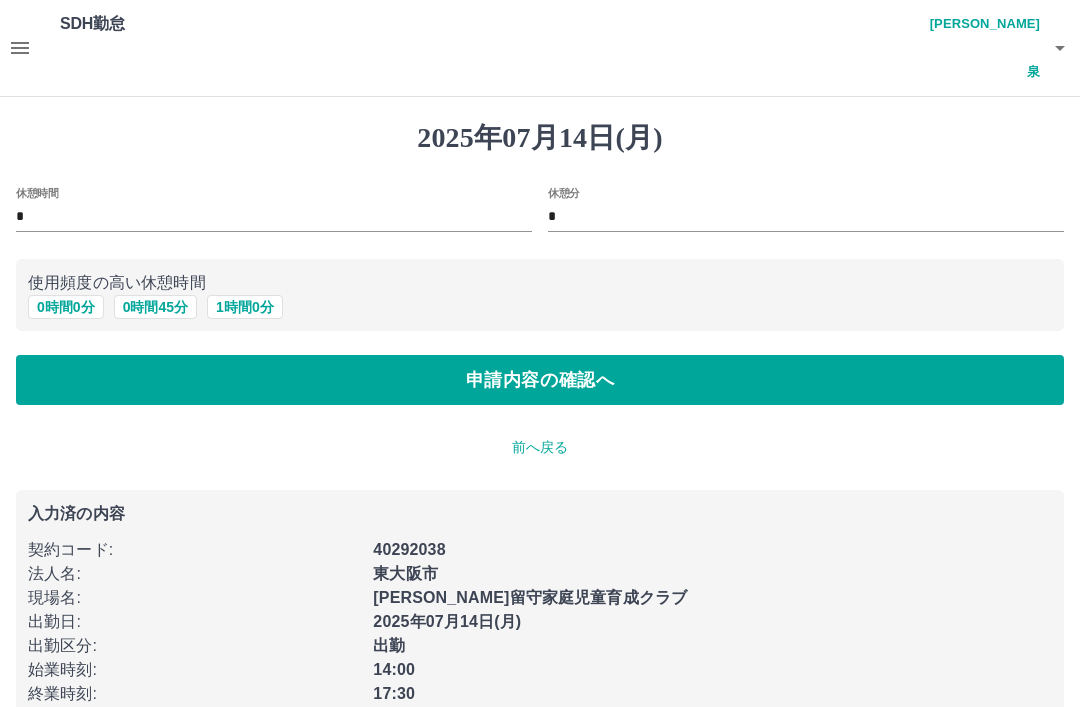 click on "申請内容の確認へ" at bounding box center (540, 380) 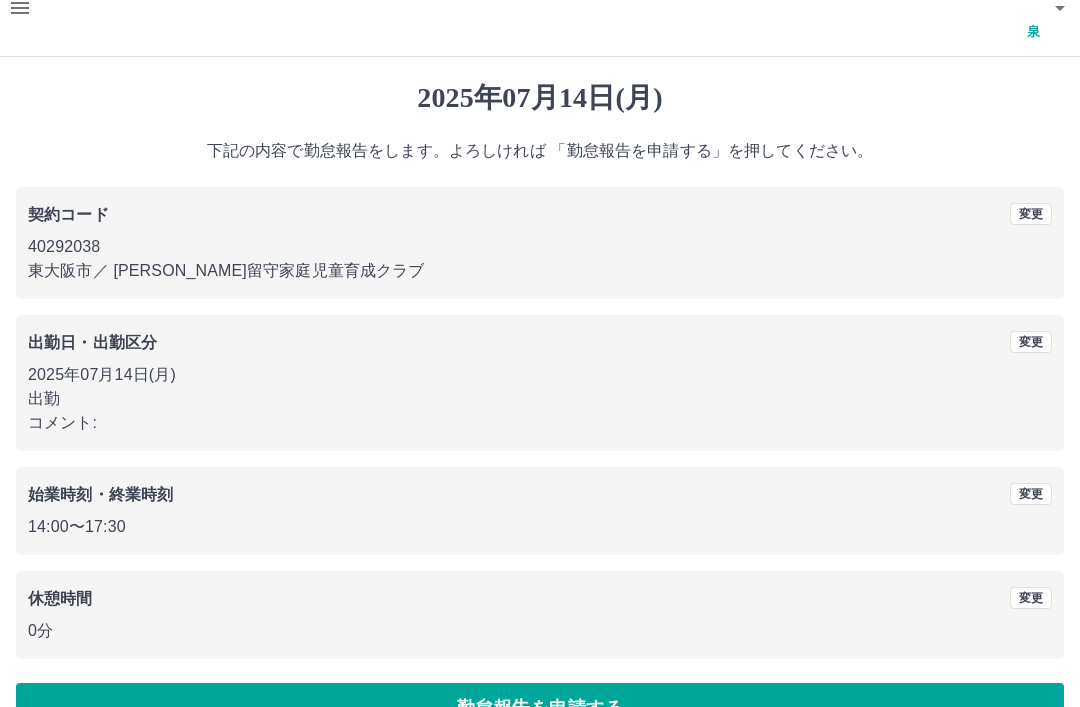 scroll, scrollTop: 41, scrollLeft: 0, axis: vertical 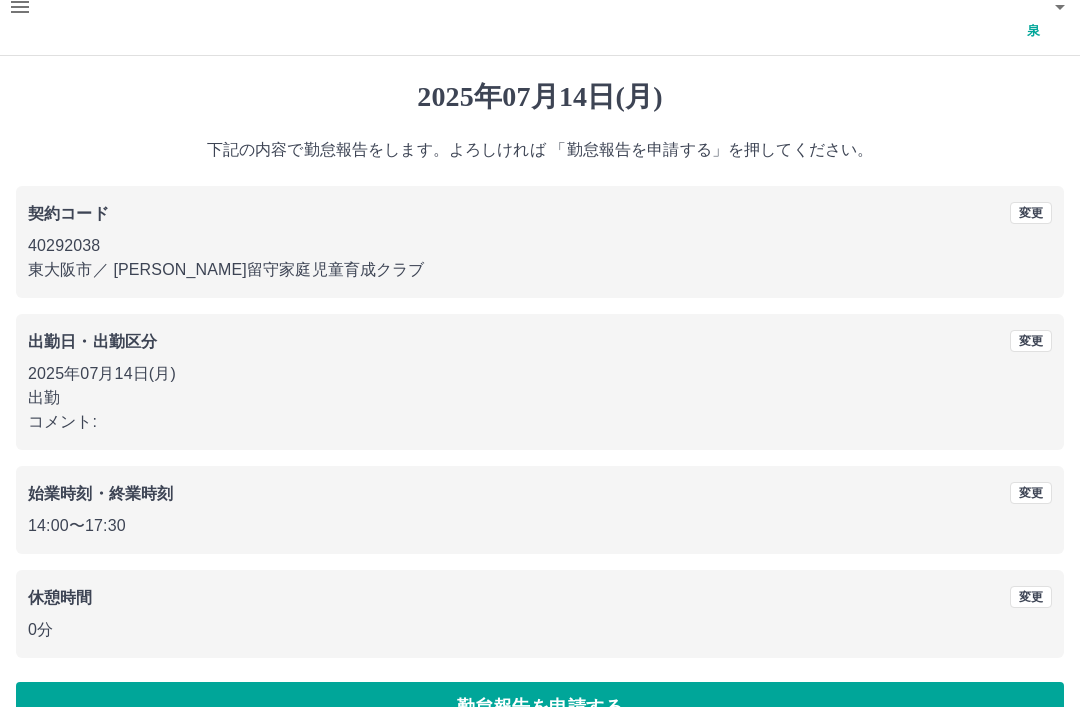 click on "勤怠報告を申請する" at bounding box center (540, 707) 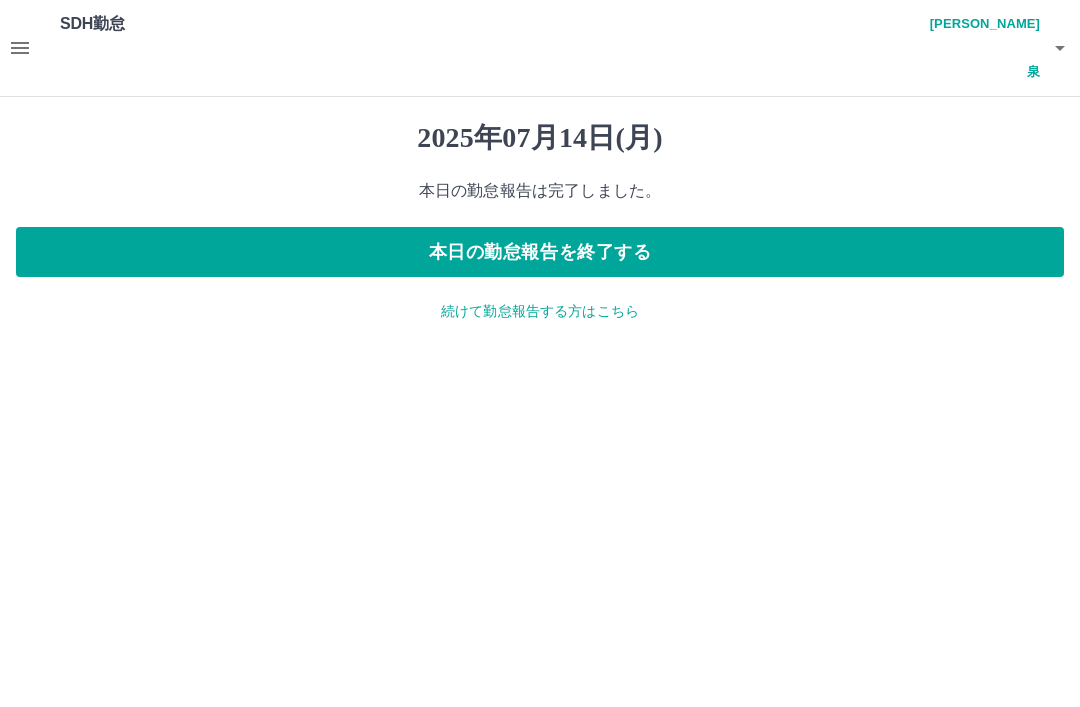scroll, scrollTop: 0, scrollLeft: 0, axis: both 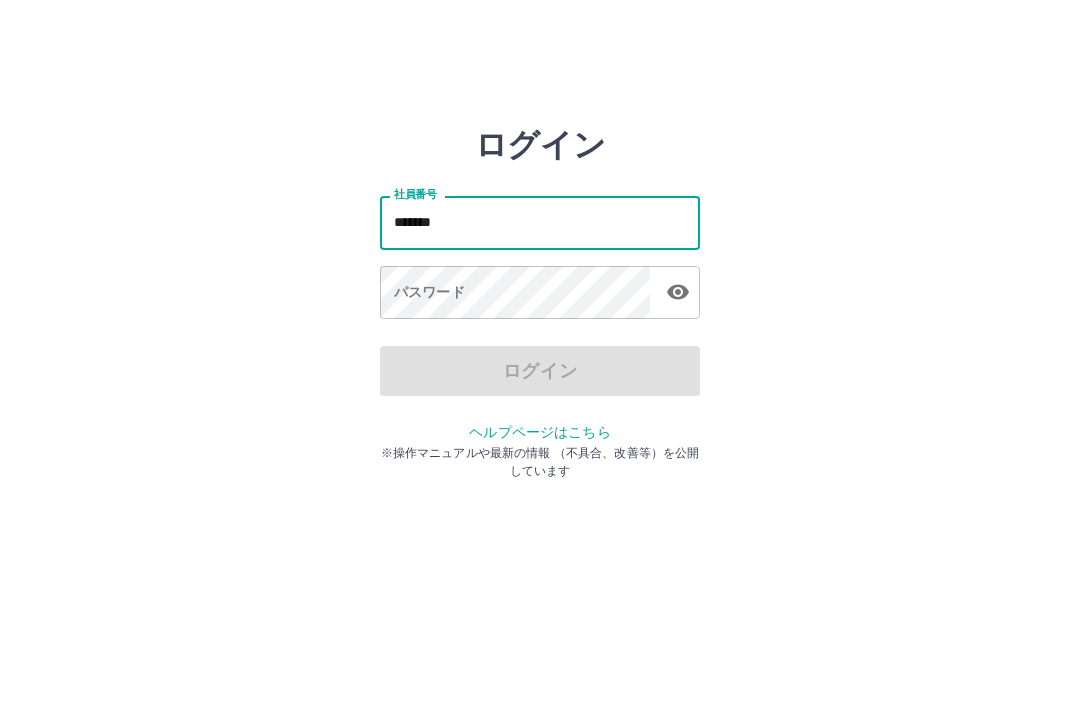 type on "*******" 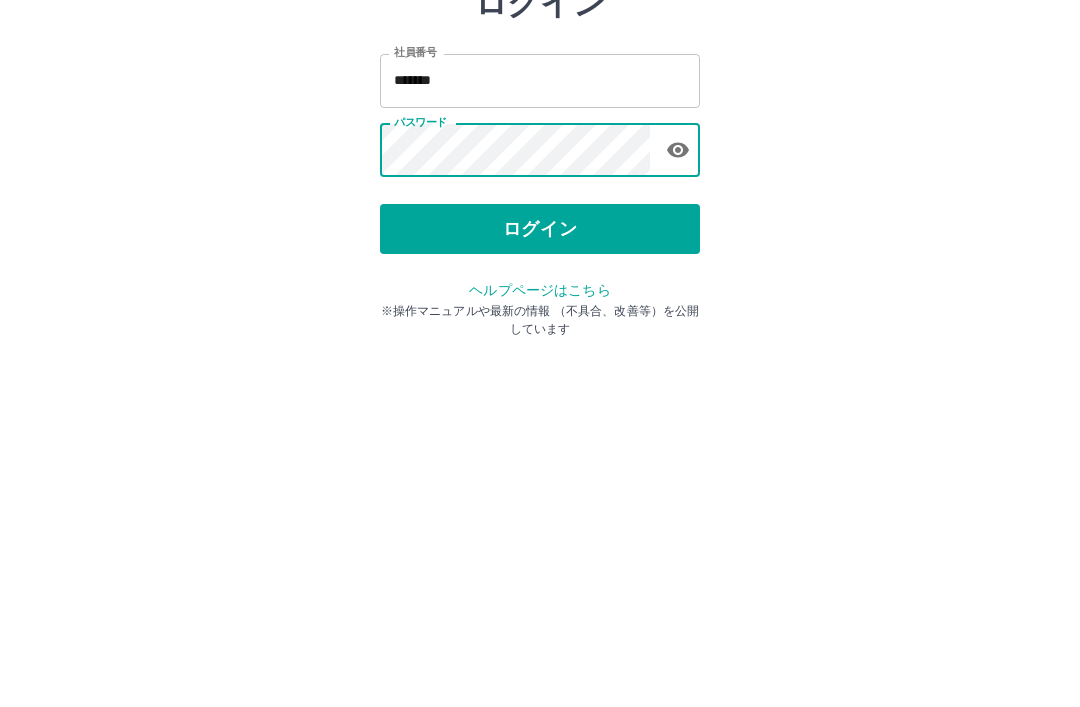 click on "ログイン" at bounding box center [540, 371] 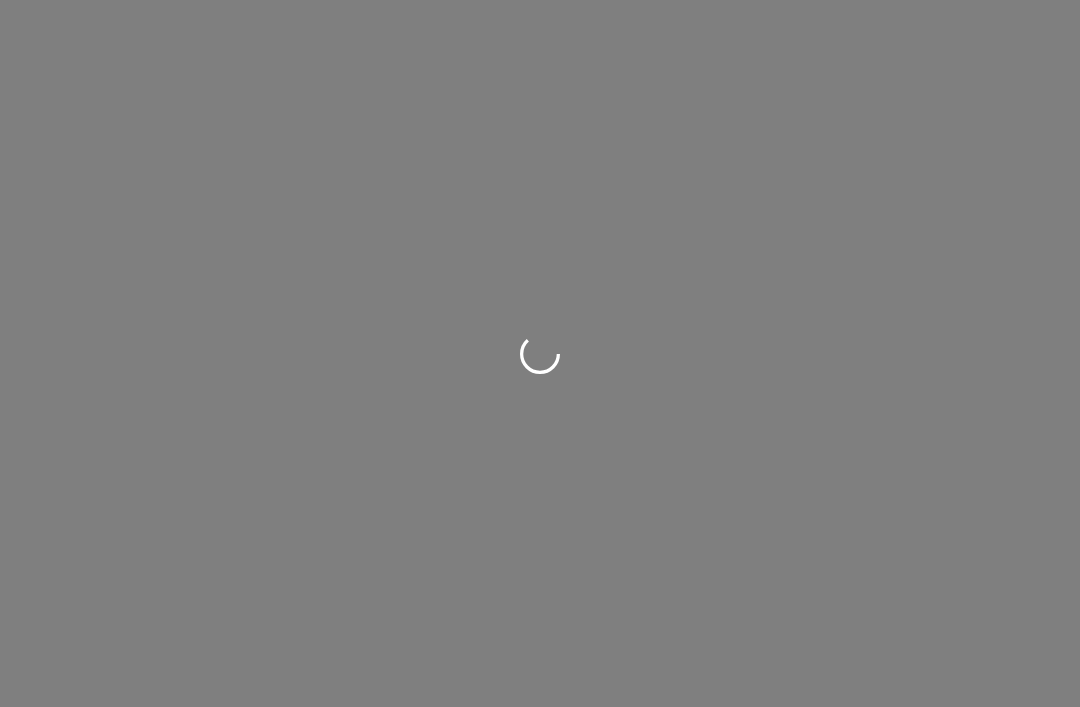 scroll, scrollTop: 0, scrollLeft: 0, axis: both 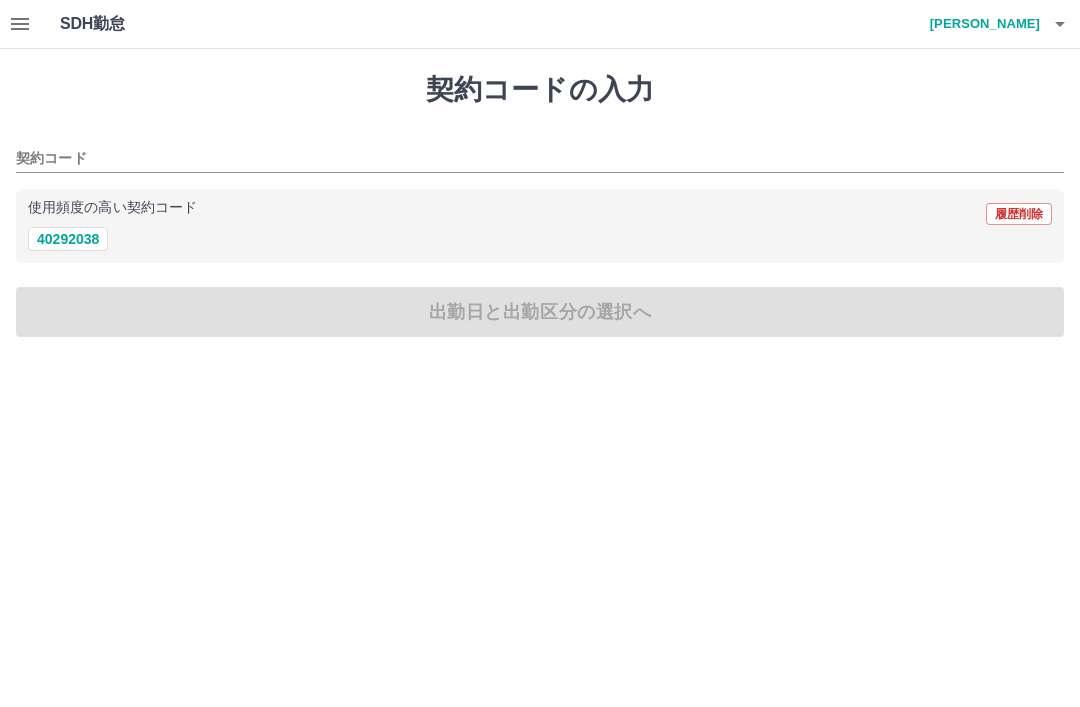 click on "40292038" at bounding box center (68, 239) 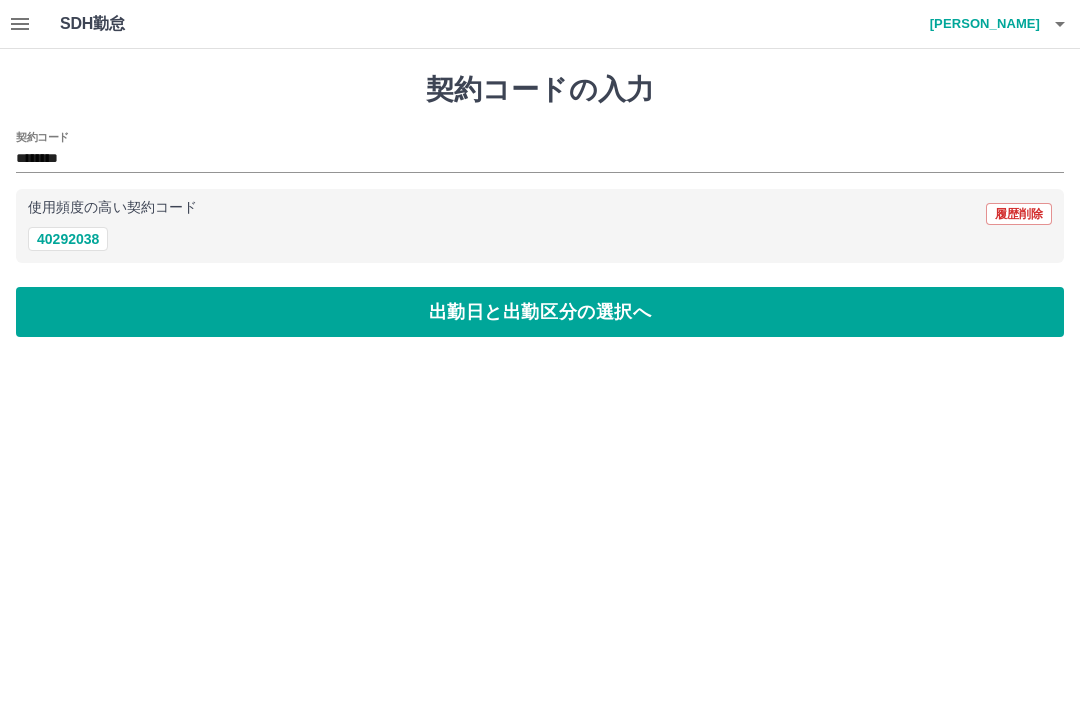 click on "出勤日と出勤区分の選択へ" at bounding box center (540, 312) 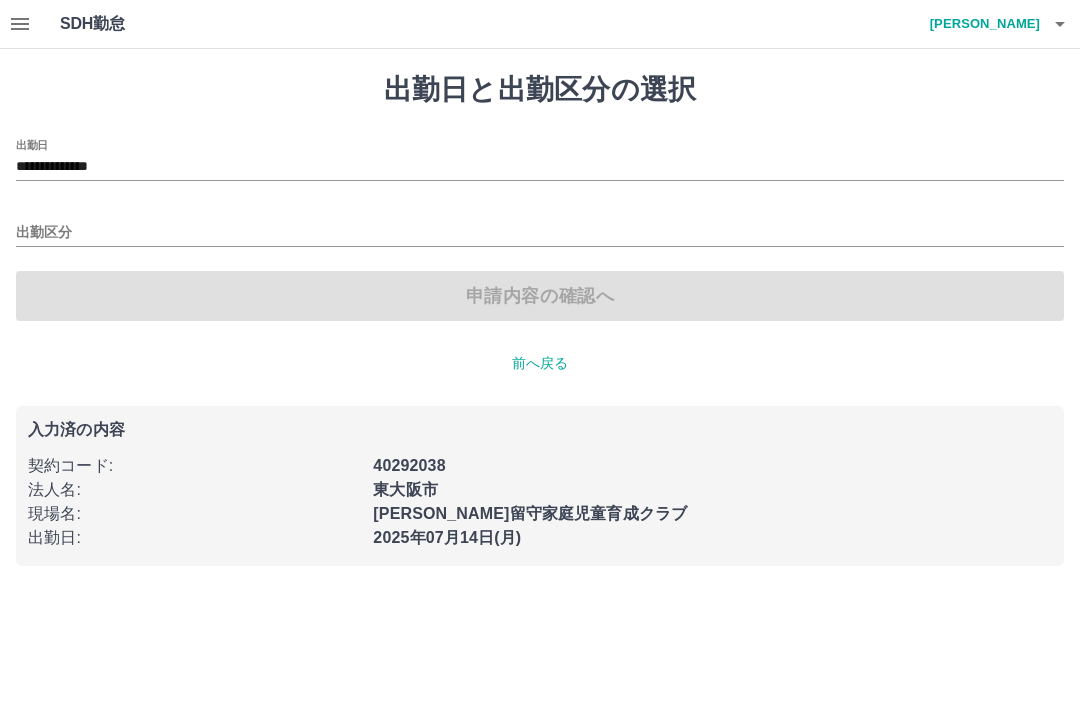click on "出勤区分" at bounding box center [540, 233] 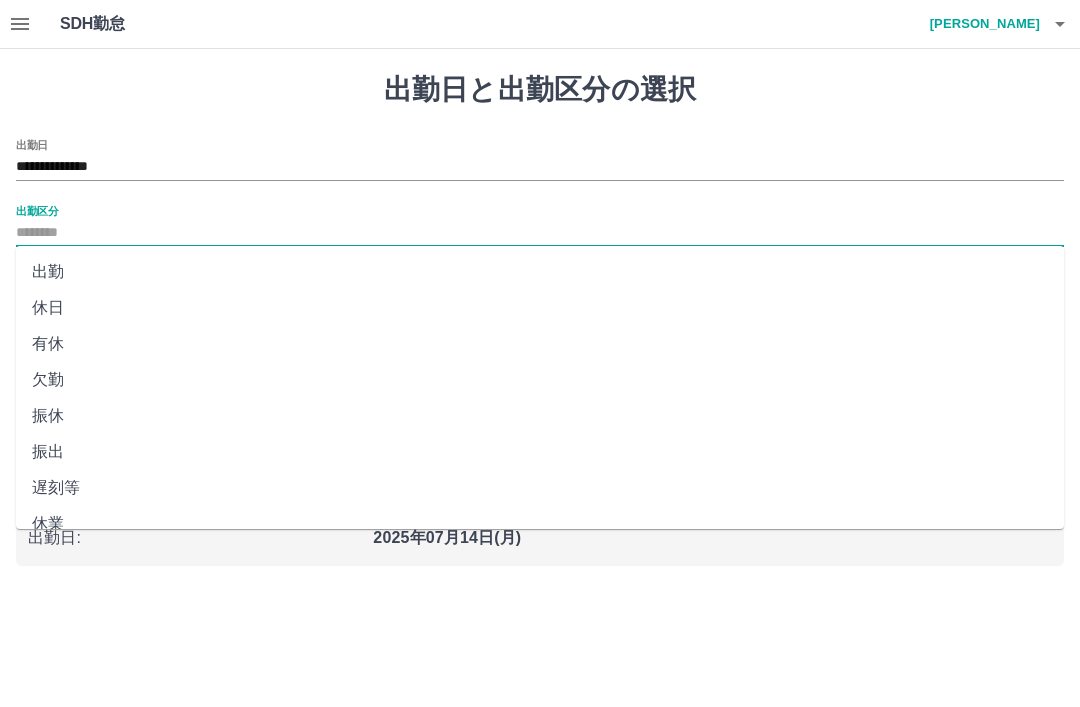 click on "出勤" at bounding box center [540, 272] 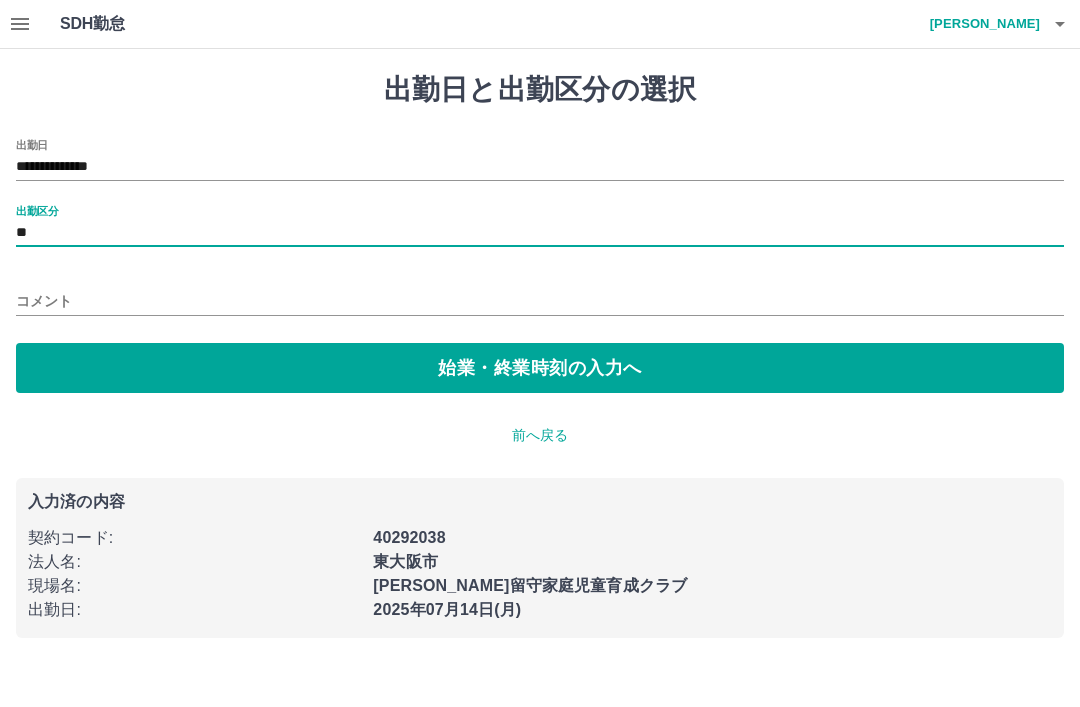 click on "始業・終業時刻の入力へ" at bounding box center (540, 368) 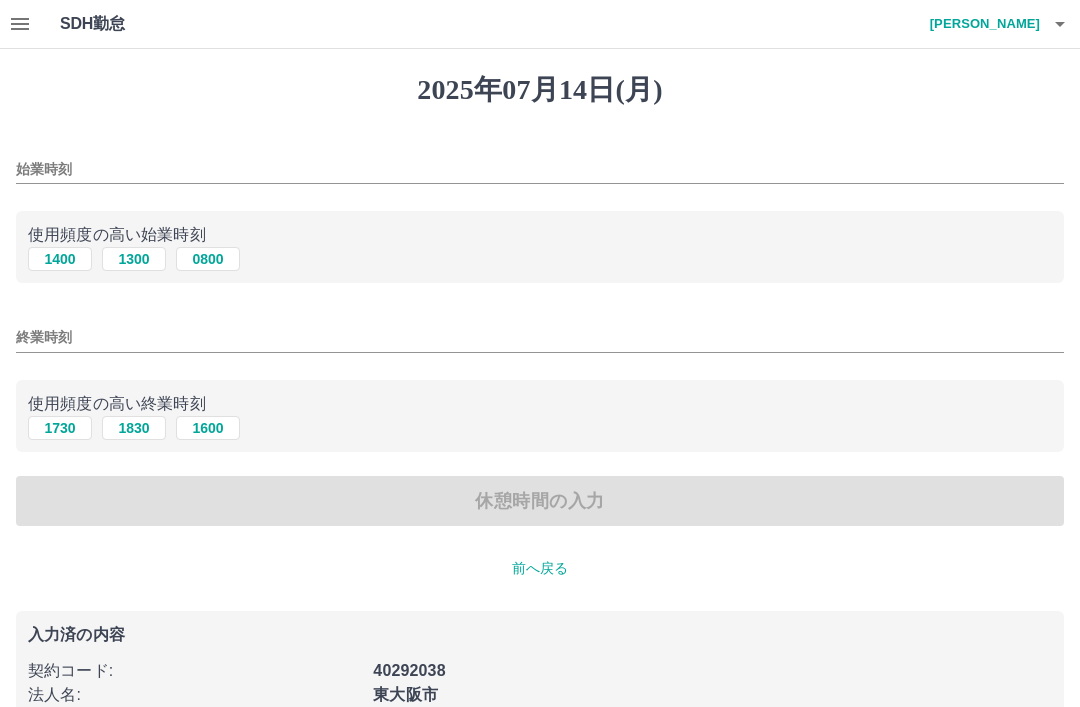 click on "1400" at bounding box center [60, 259] 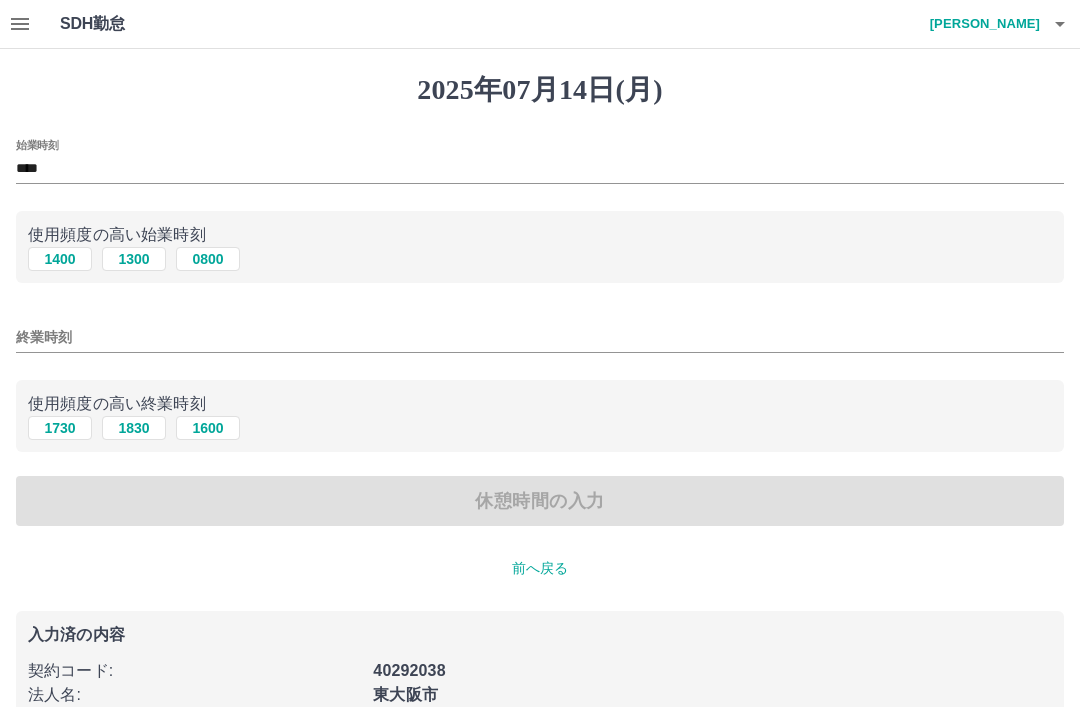 click on "1730" at bounding box center (60, 428) 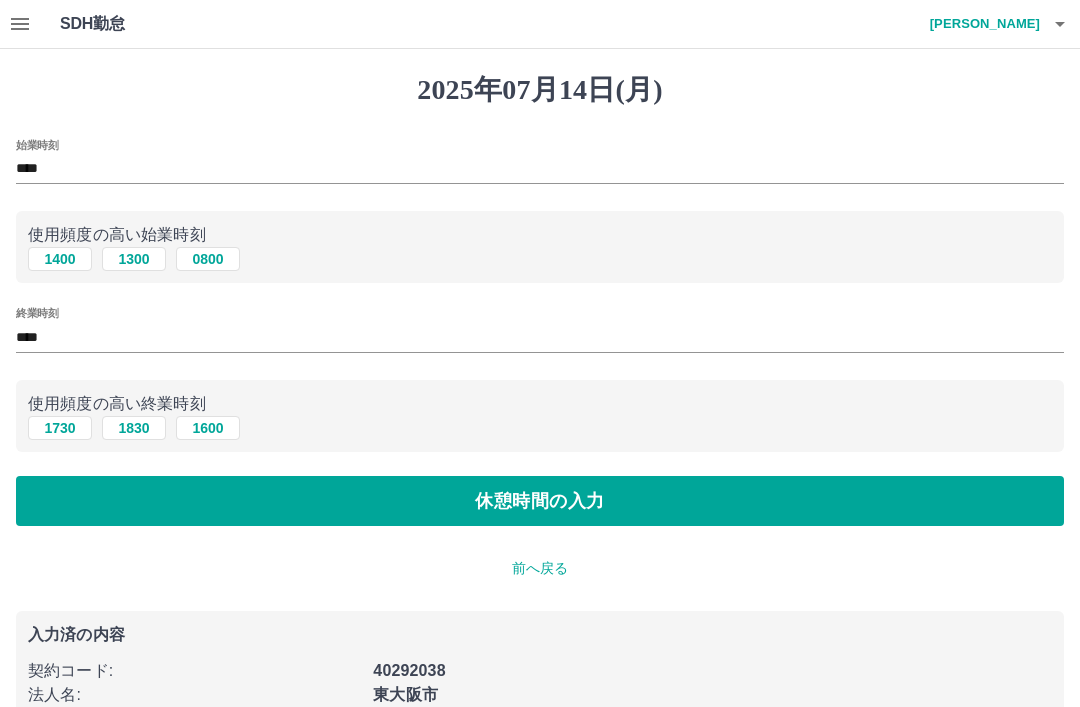 click on "休憩時間の入力" at bounding box center [540, 501] 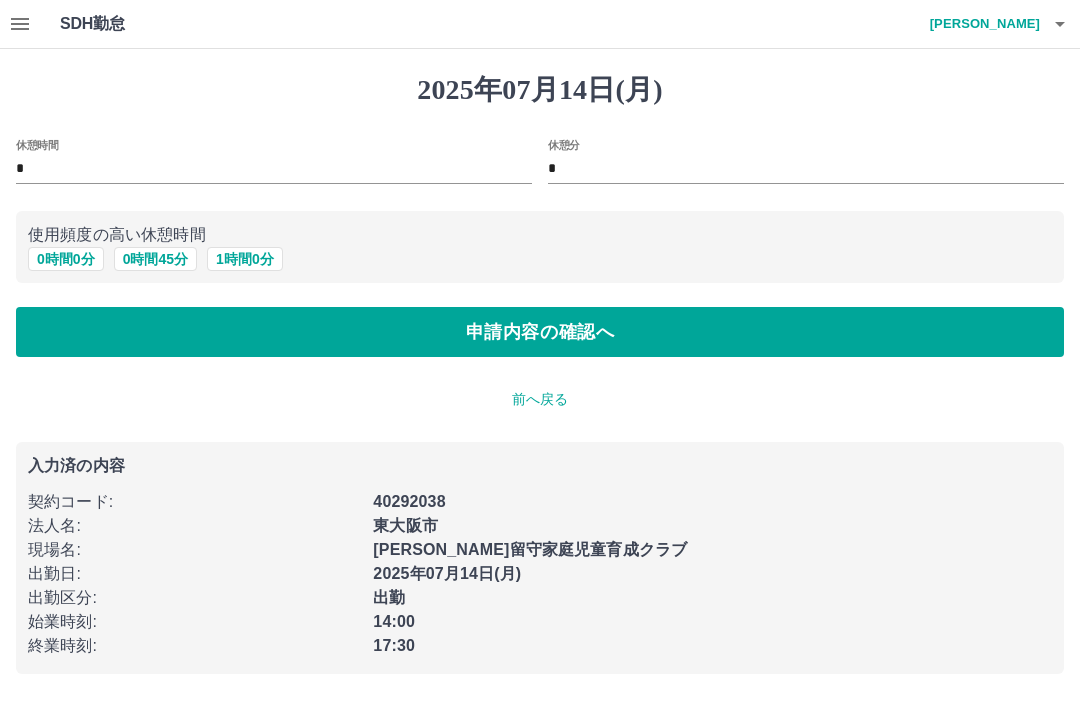 click on "申請内容の確認へ" at bounding box center [540, 332] 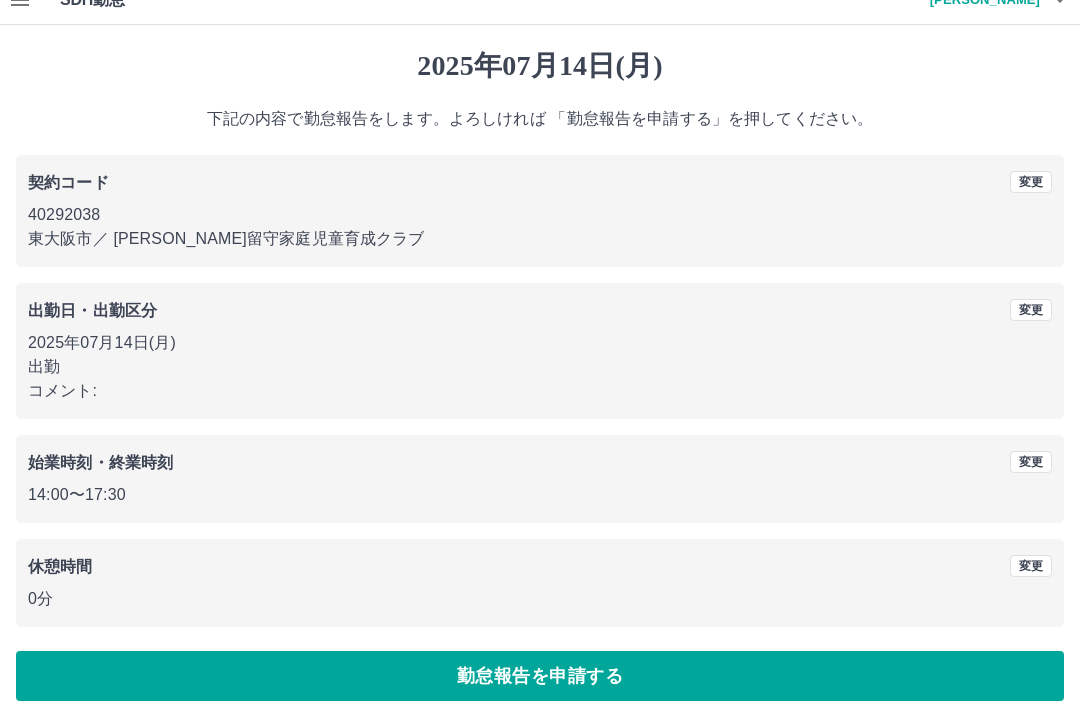 scroll, scrollTop: 41, scrollLeft: 0, axis: vertical 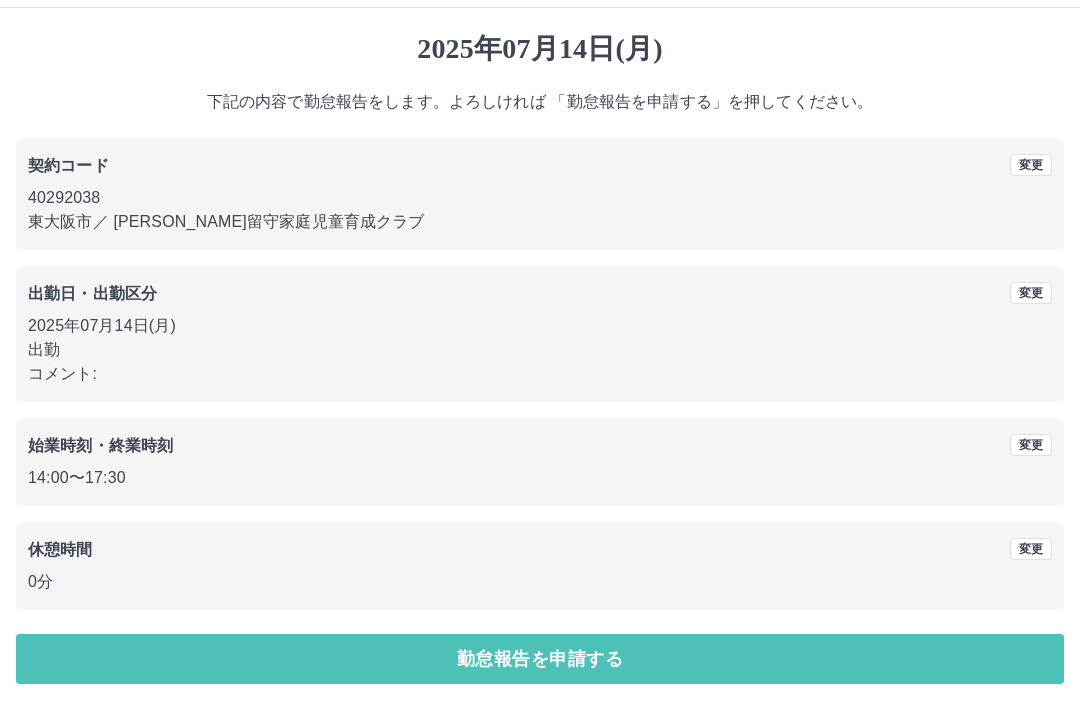 click on "勤怠報告を申請する" at bounding box center [540, 659] 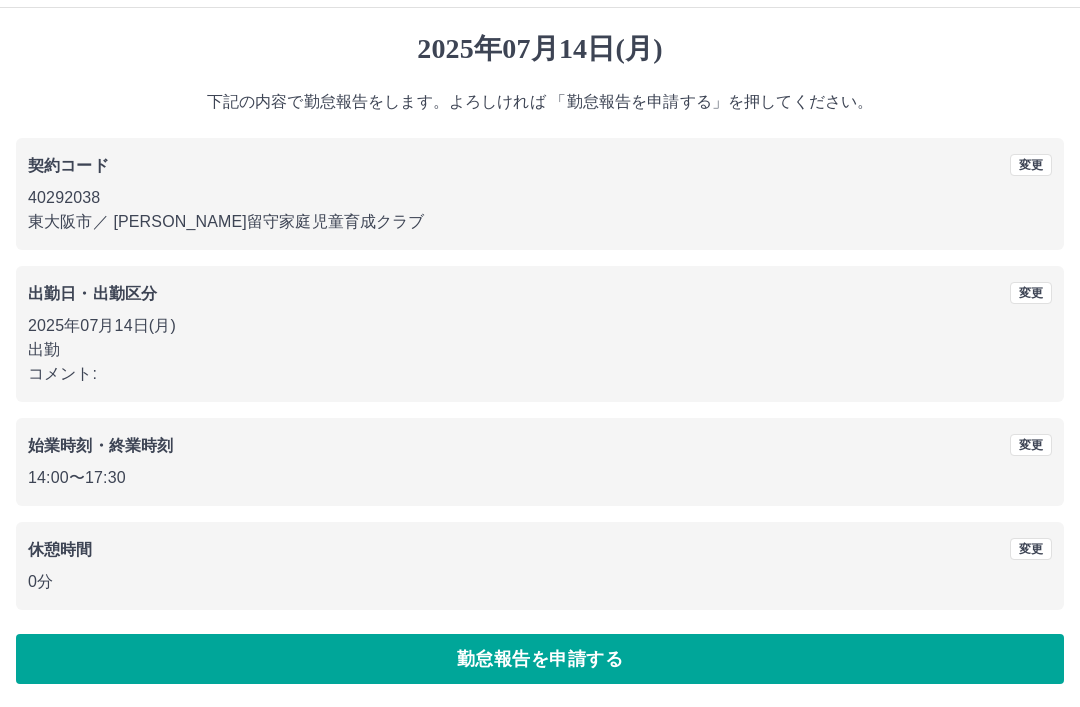 scroll, scrollTop: 0, scrollLeft: 0, axis: both 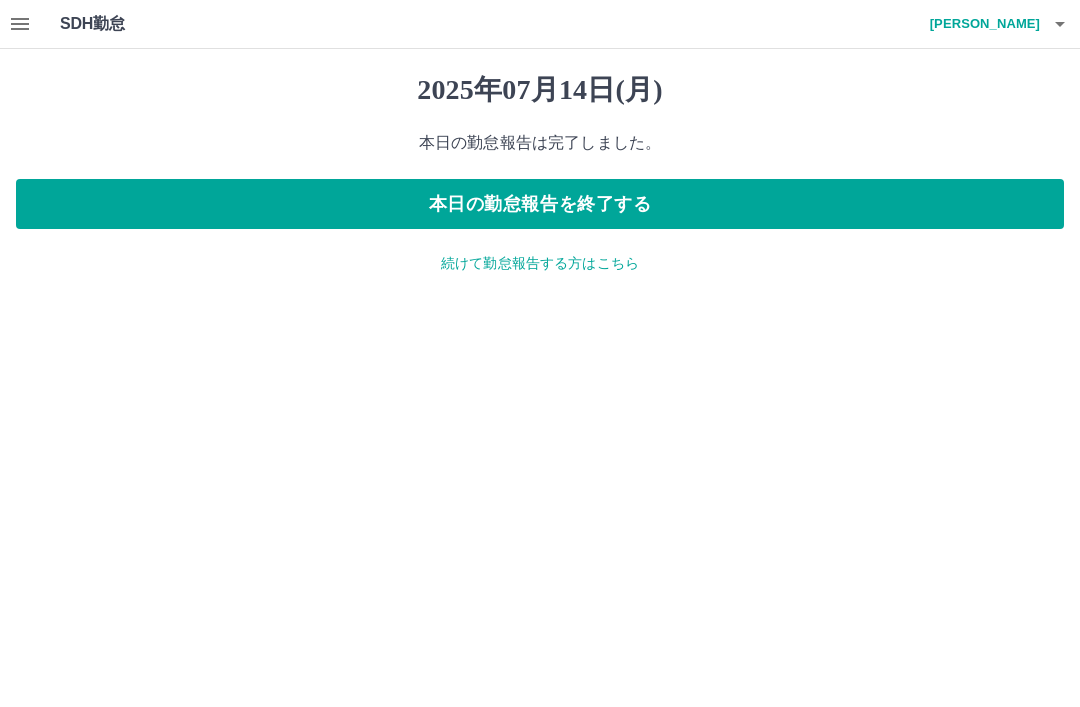 click on "本日の勤怠報告を終了する" at bounding box center [540, 204] 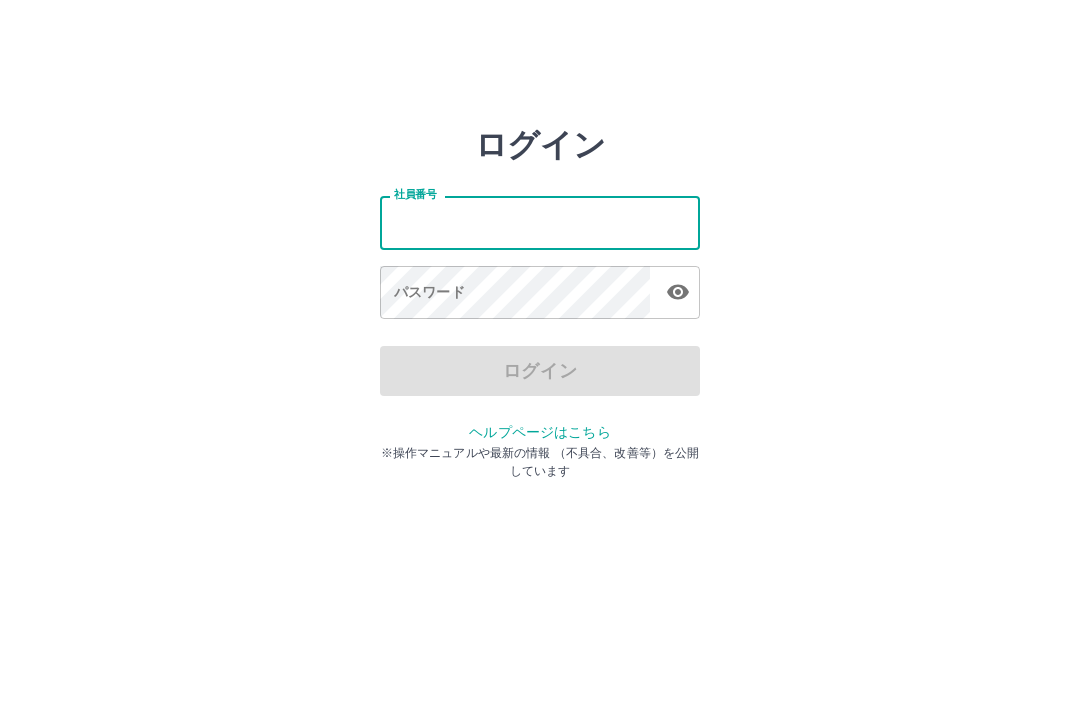scroll, scrollTop: 0, scrollLeft: 0, axis: both 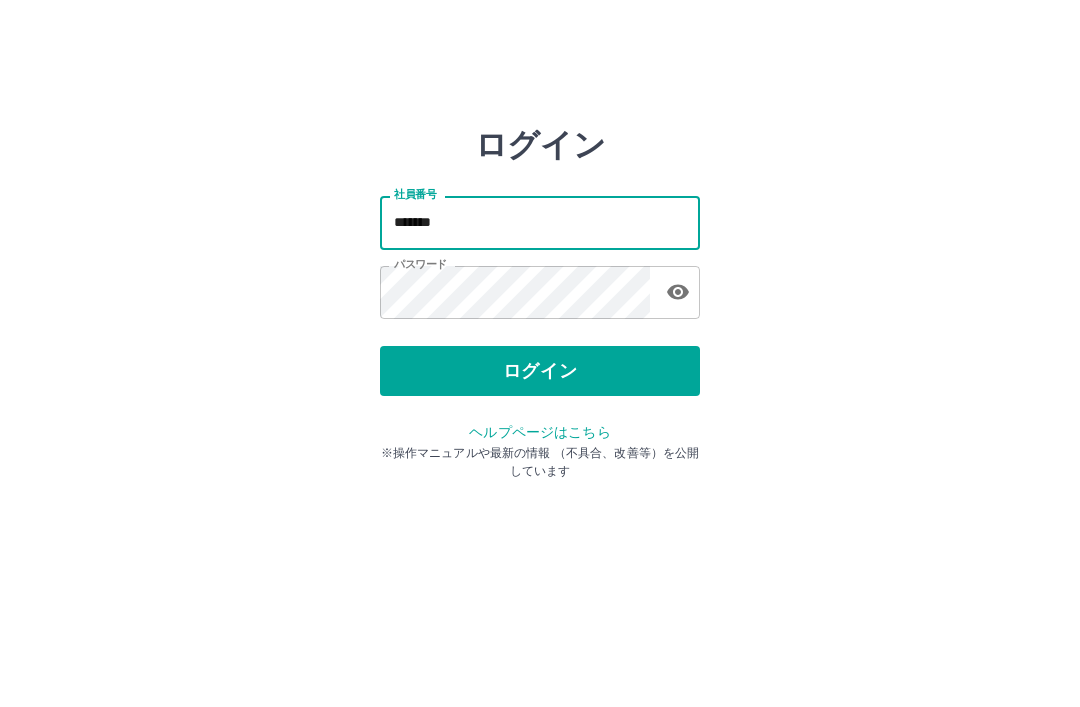 click on "*******" at bounding box center [540, 222] 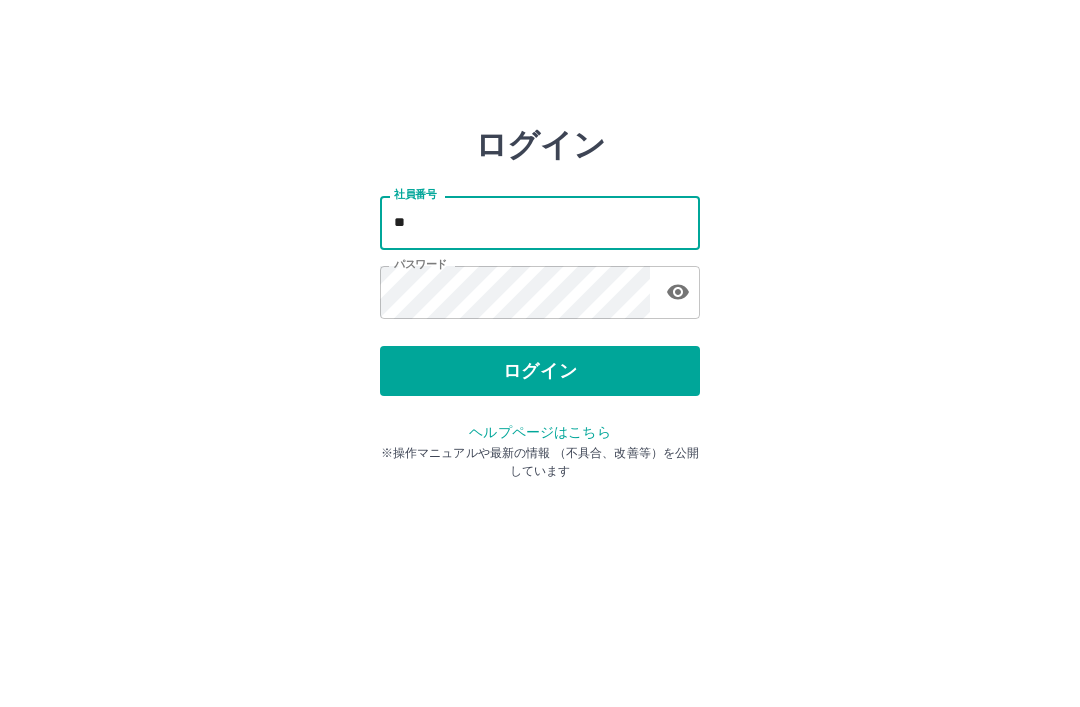 type on "*" 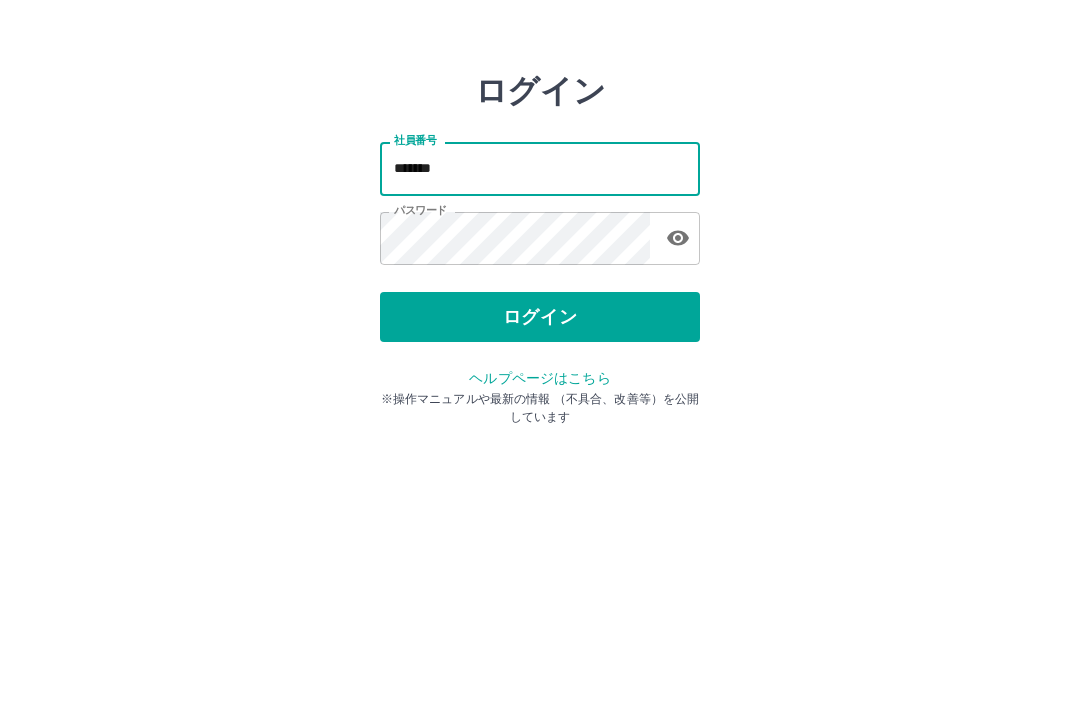 type on "*******" 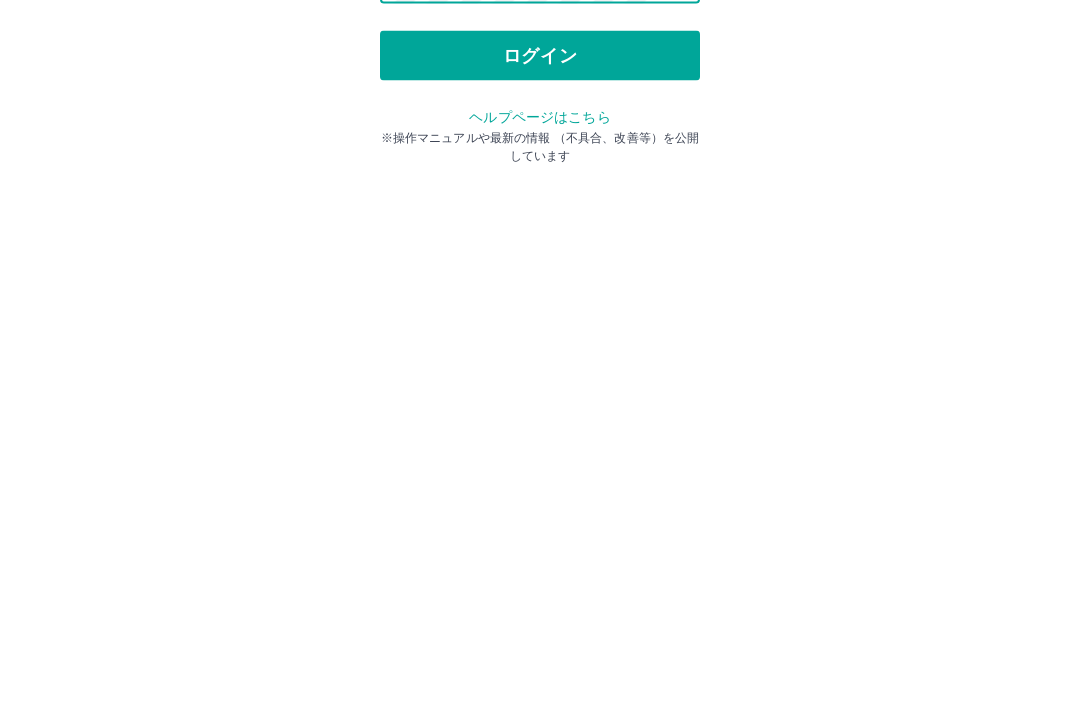 click on "ログイン" at bounding box center [540, 371] 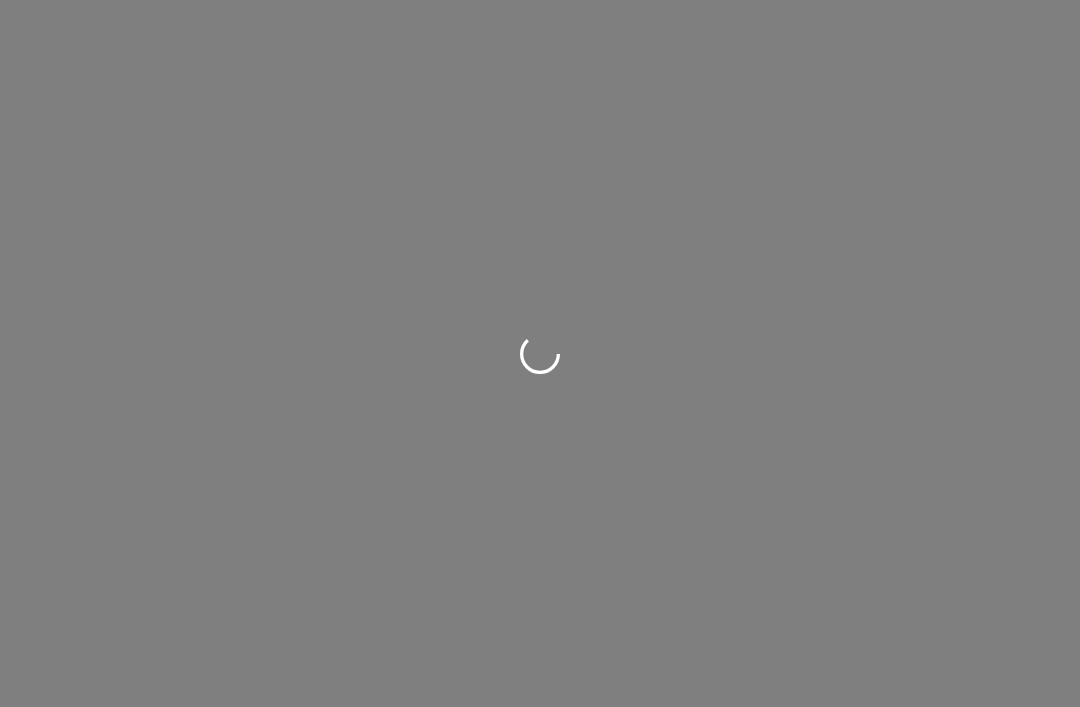 scroll, scrollTop: 0, scrollLeft: 0, axis: both 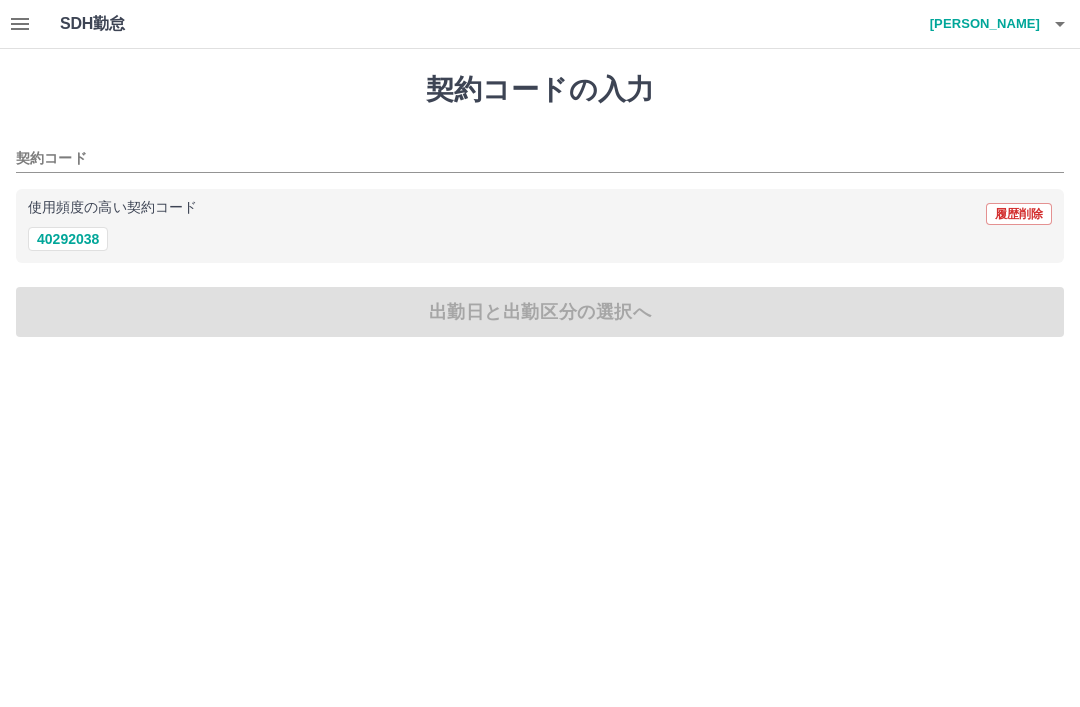 click on "40292038" at bounding box center (68, 239) 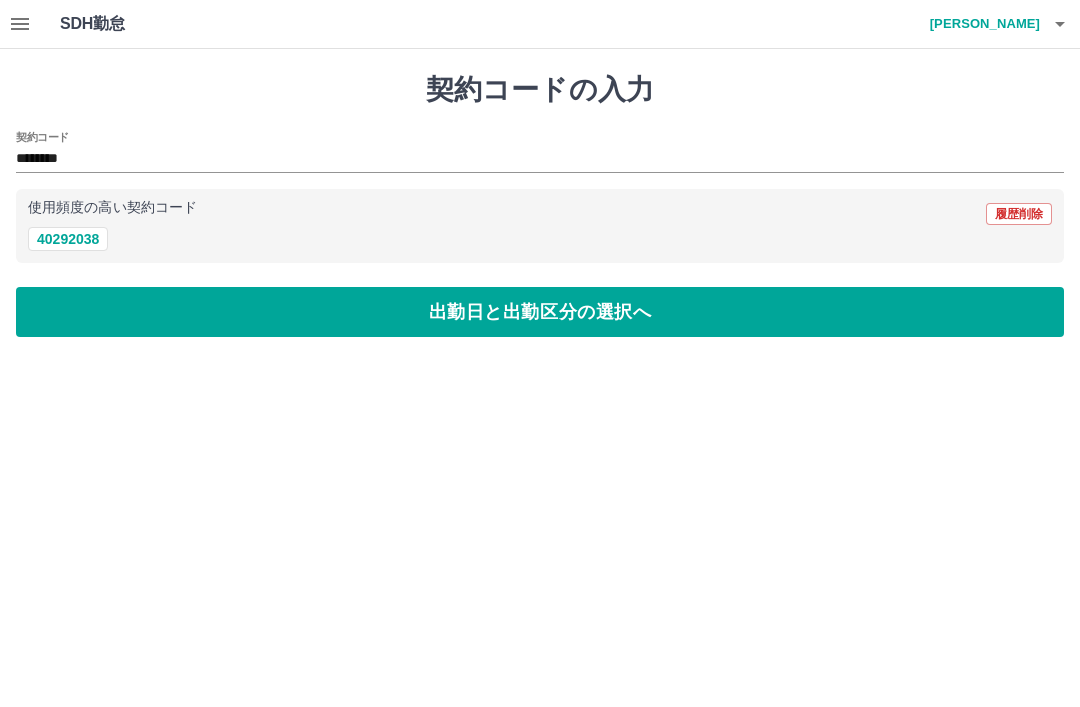 type on "********" 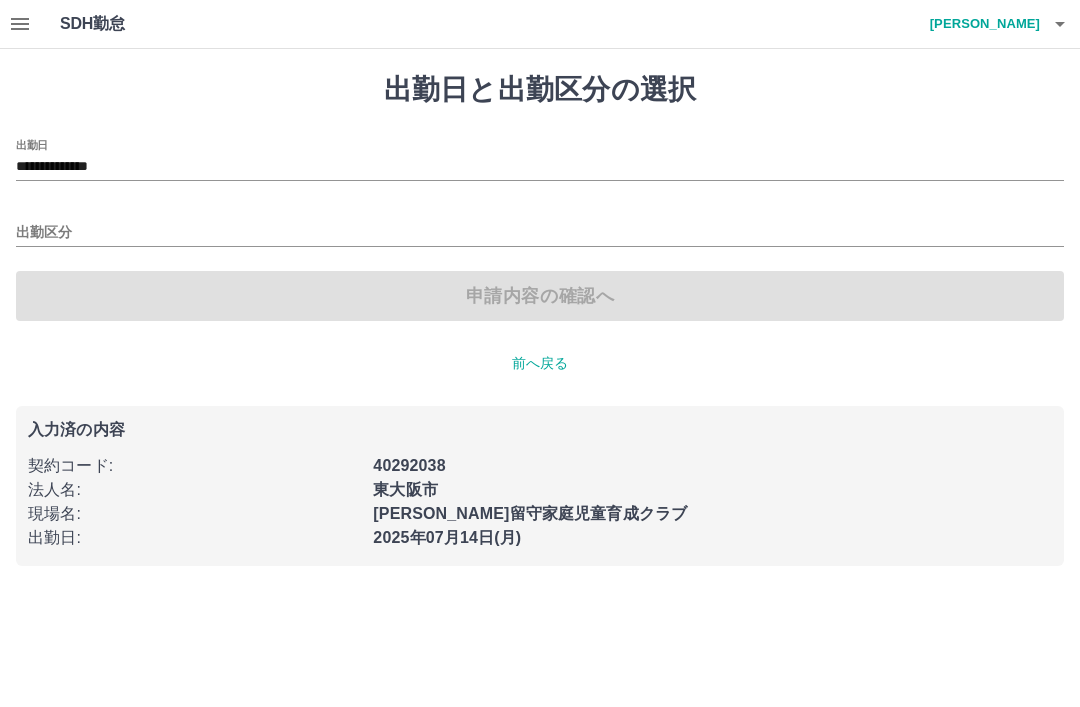 click on "出勤区分" at bounding box center (540, 233) 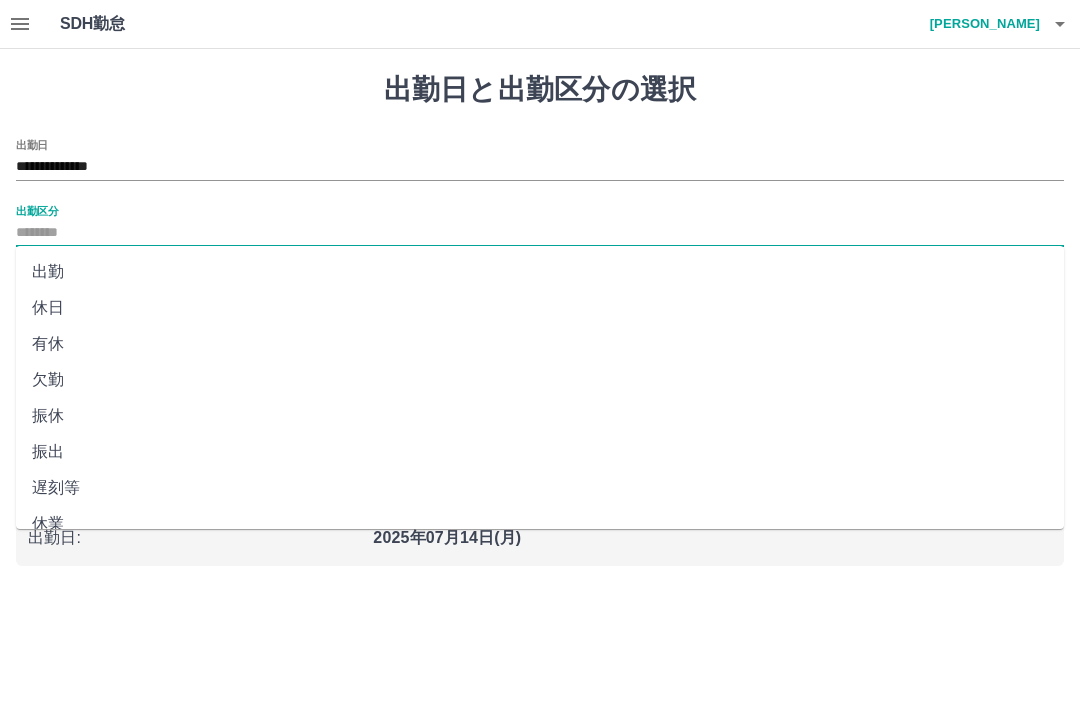 click on "出勤" at bounding box center (540, 272) 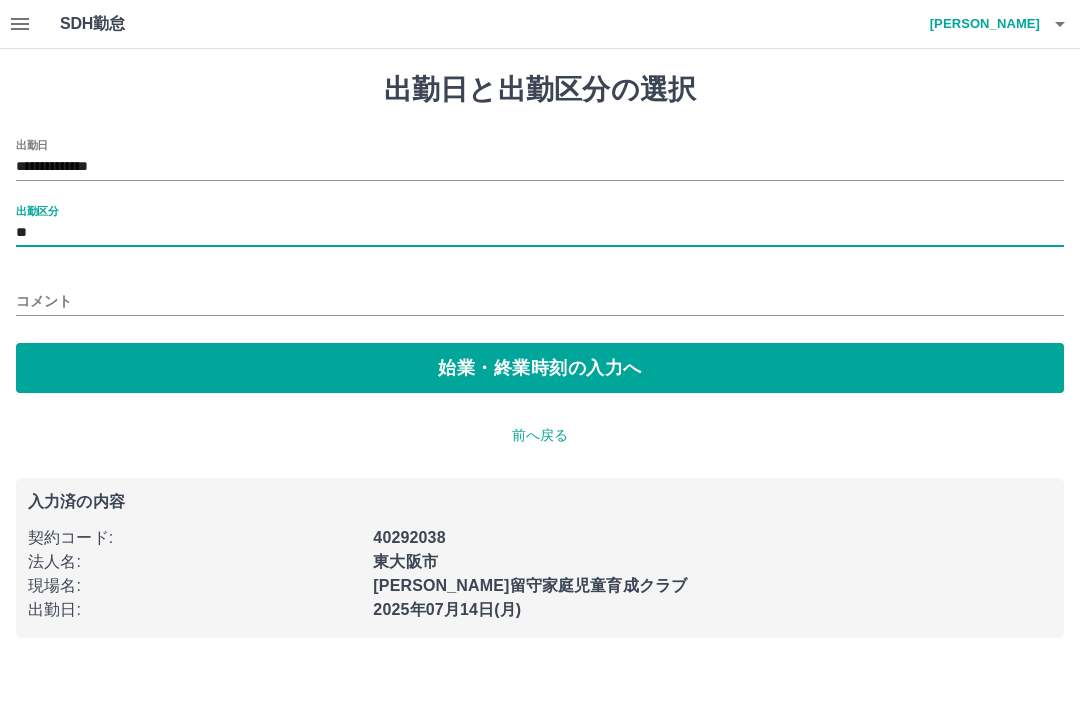 click on "始業・終業時刻の入力へ" at bounding box center (540, 368) 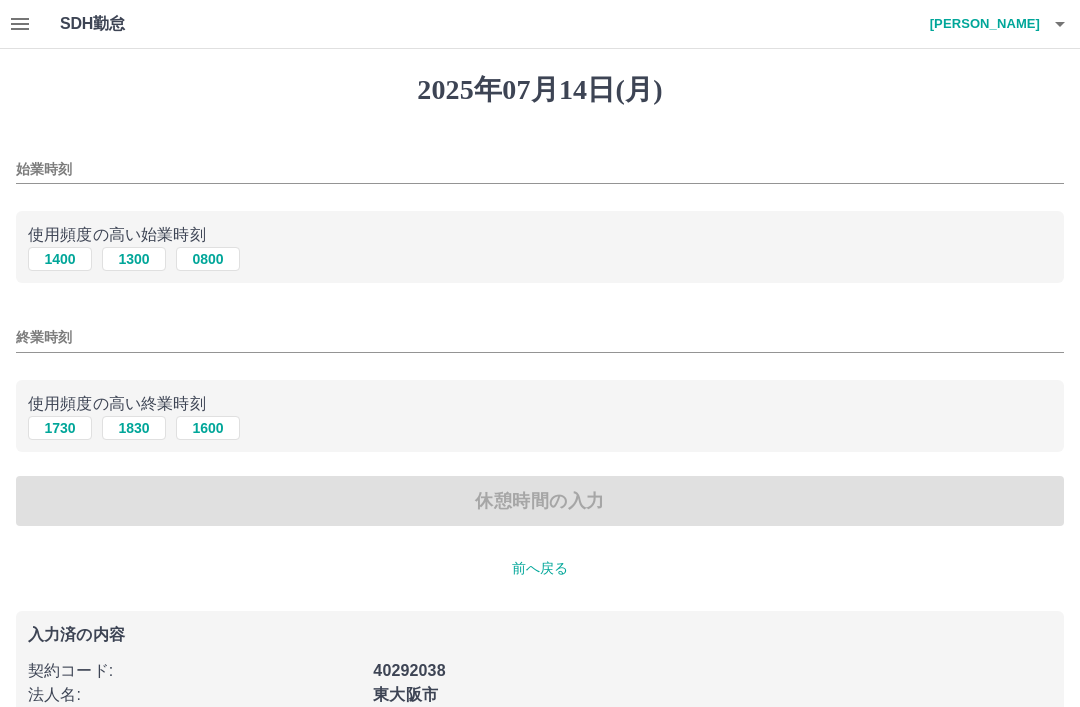 click on "1400" at bounding box center [60, 259] 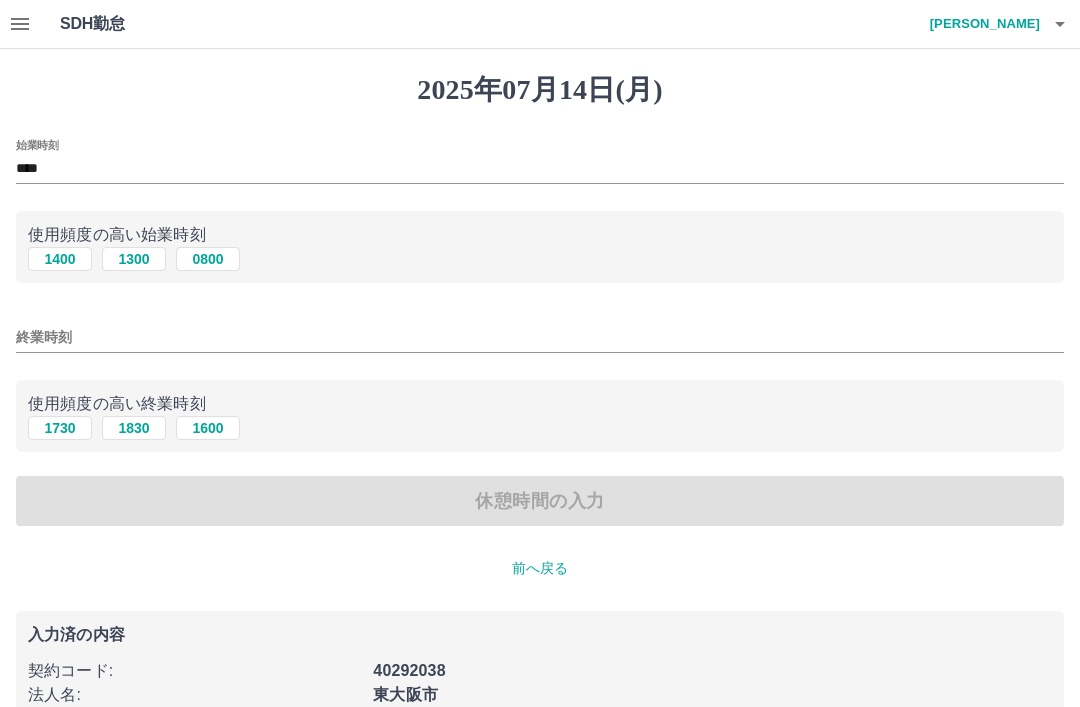 click on "1730" at bounding box center [60, 428] 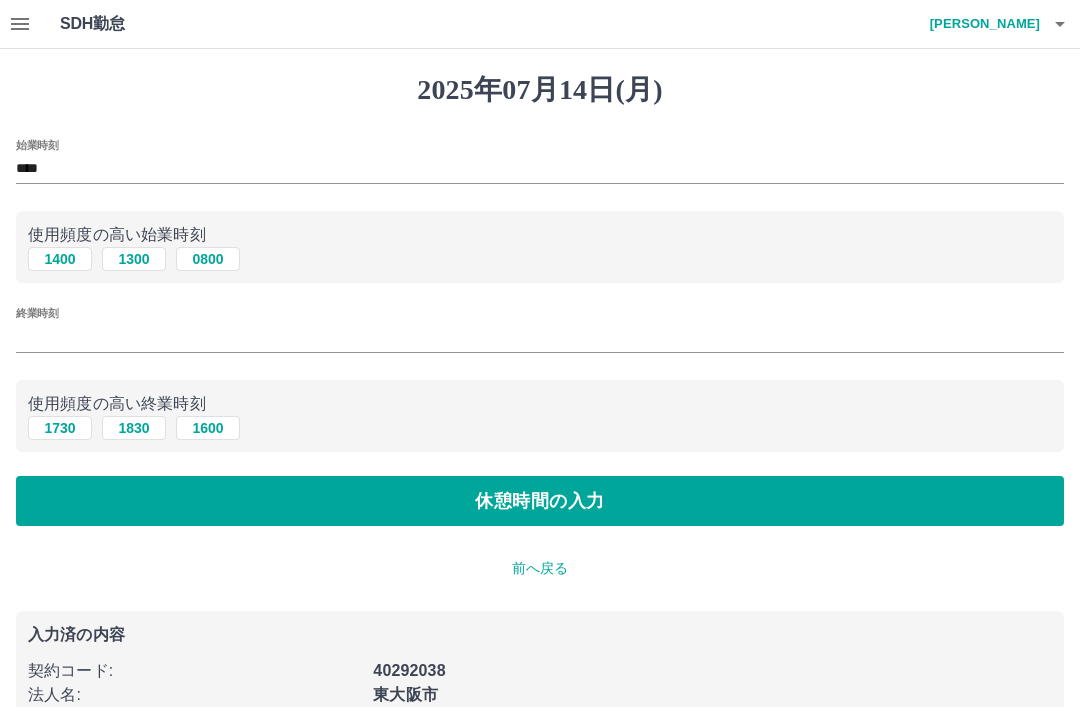type on "****" 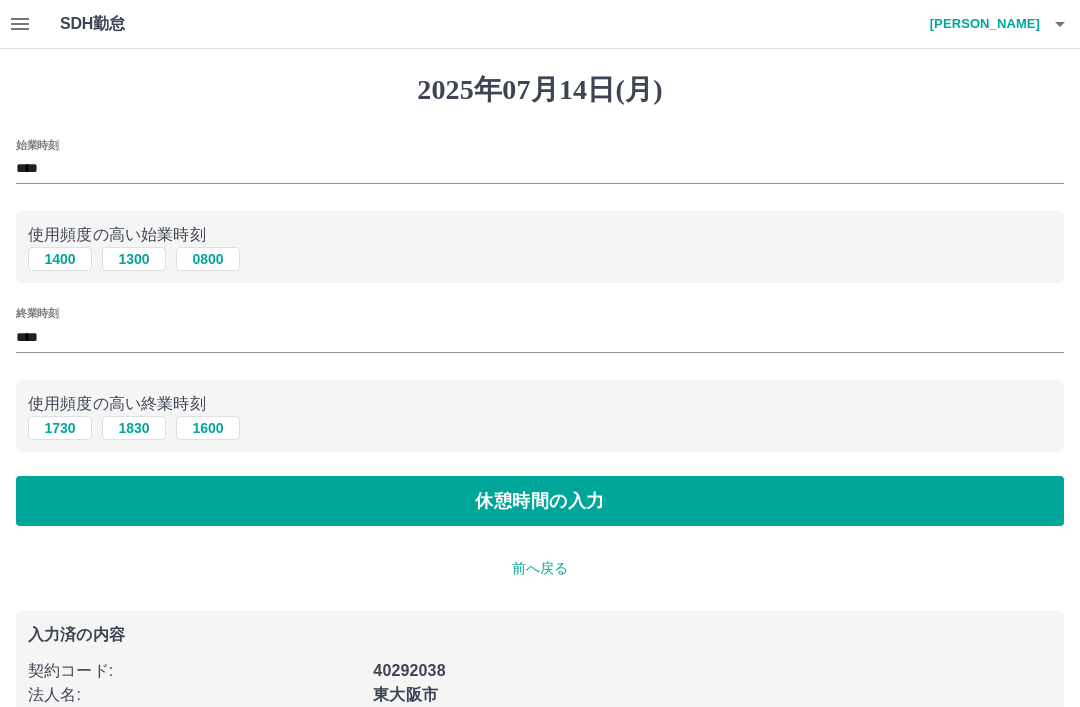 click on "休憩時間の入力" at bounding box center [540, 501] 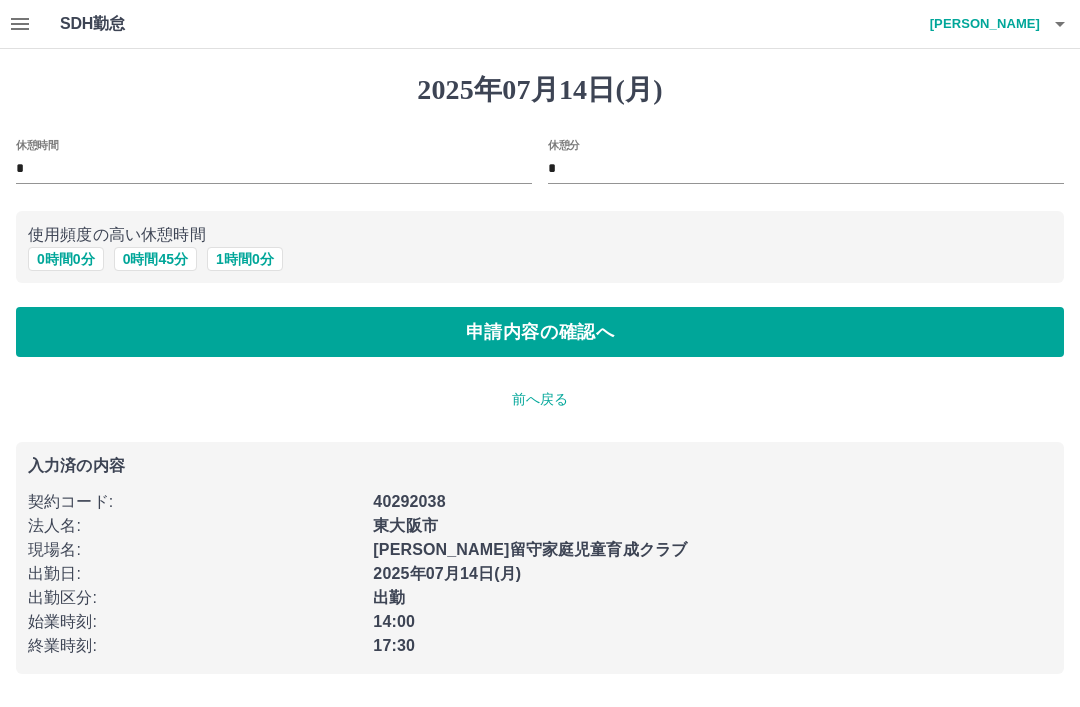 click on "申請内容の確認へ" at bounding box center [540, 332] 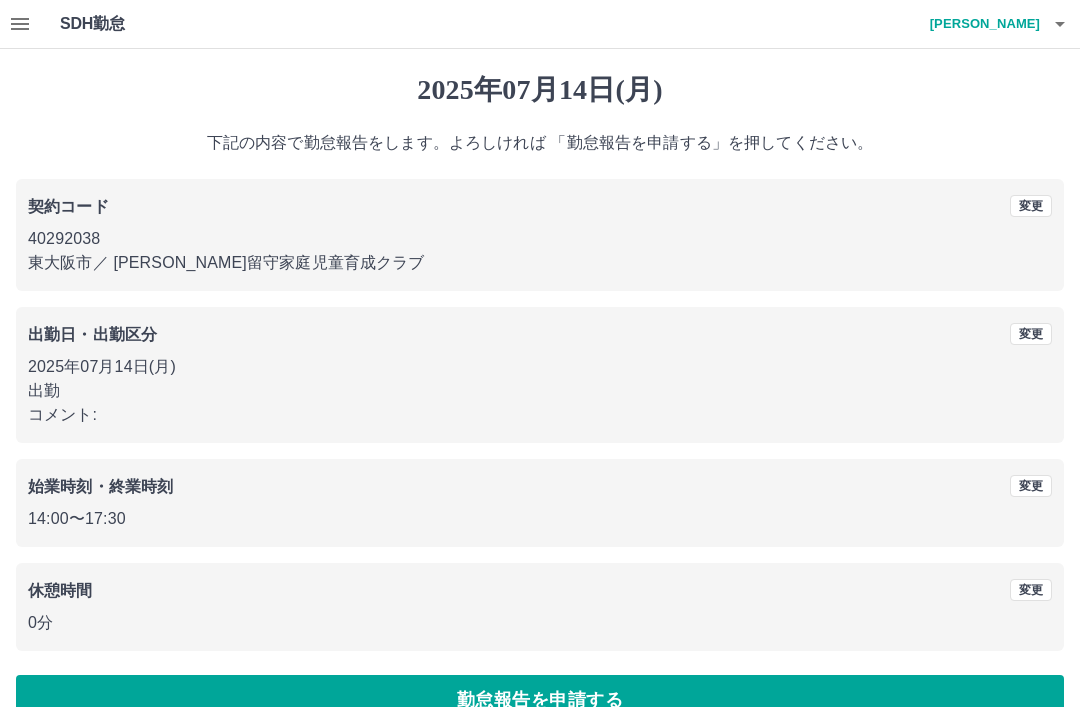 scroll, scrollTop: 41, scrollLeft: 0, axis: vertical 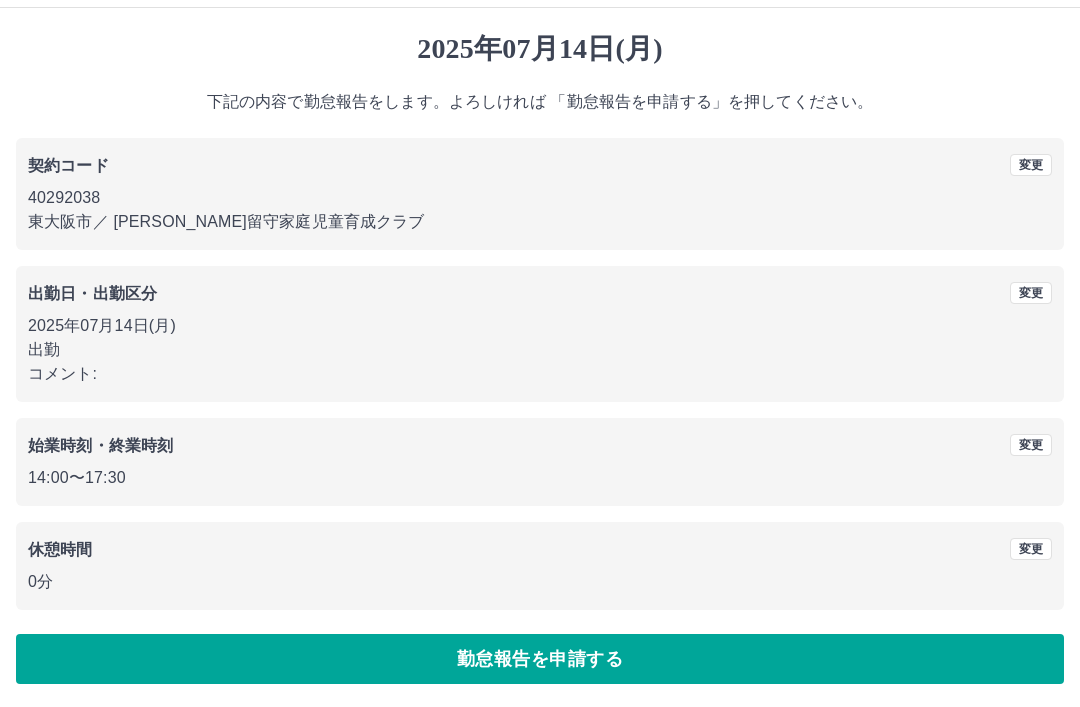 click on "勤怠報告を申請する" at bounding box center [540, 659] 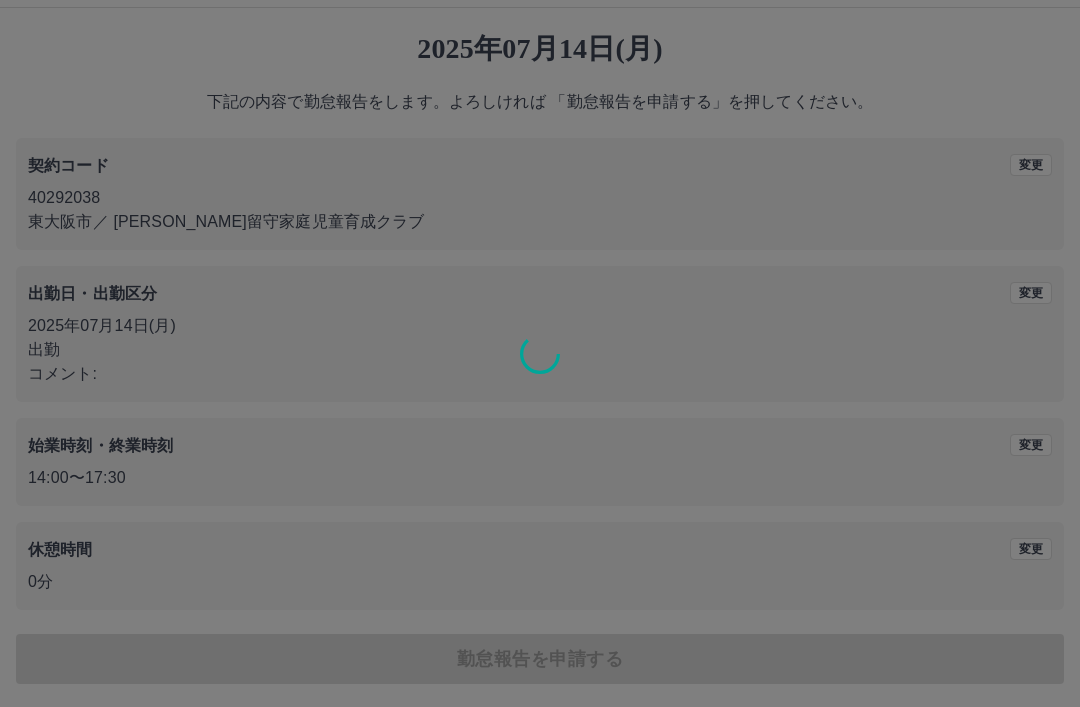 scroll, scrollTop: 0, scrollLeft: 0, axis: both 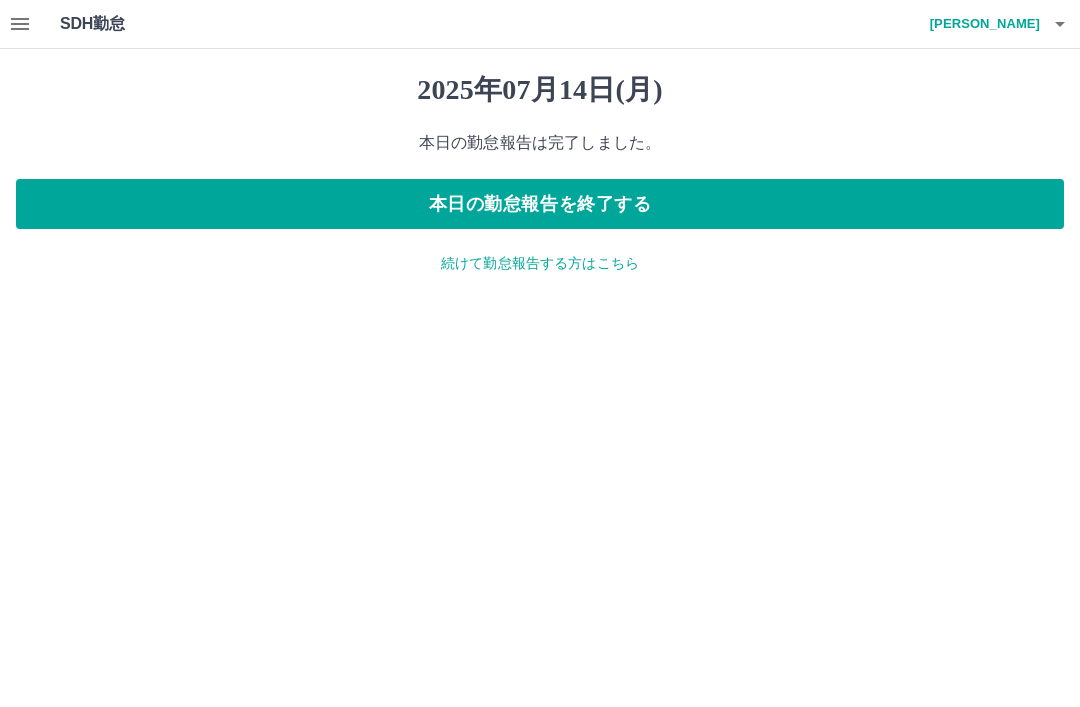 click on "本日の勤怠報告を終了する" at bounding box center [540, 204] 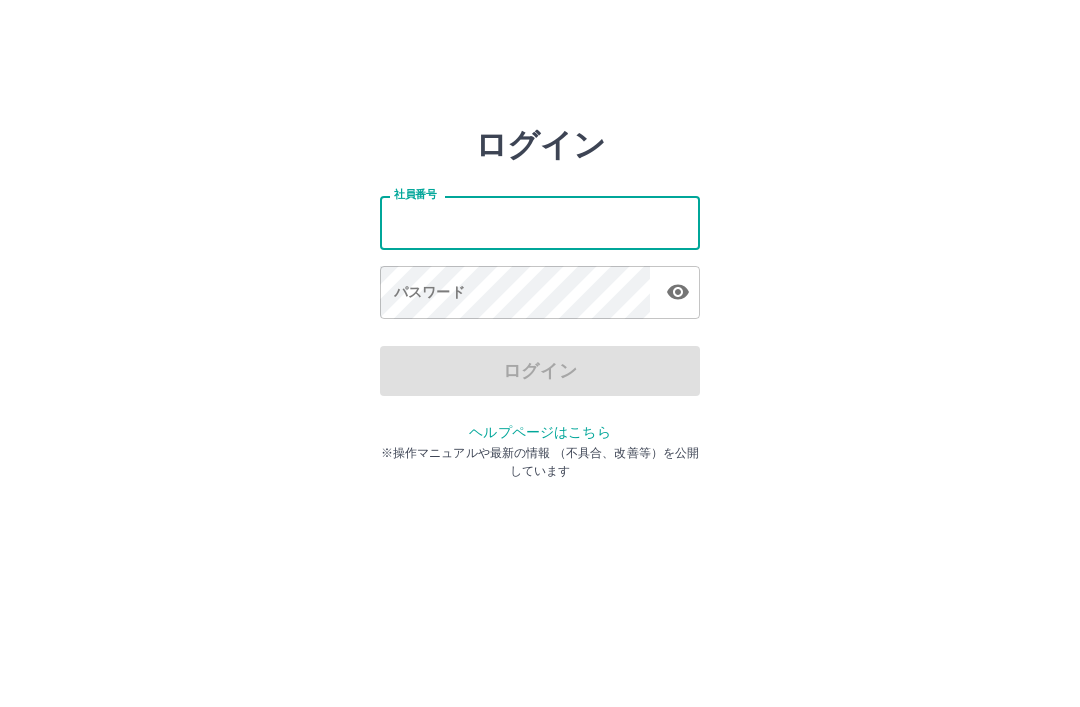scroll, scrollTop: 0, scrollLeft: 0, axis: both 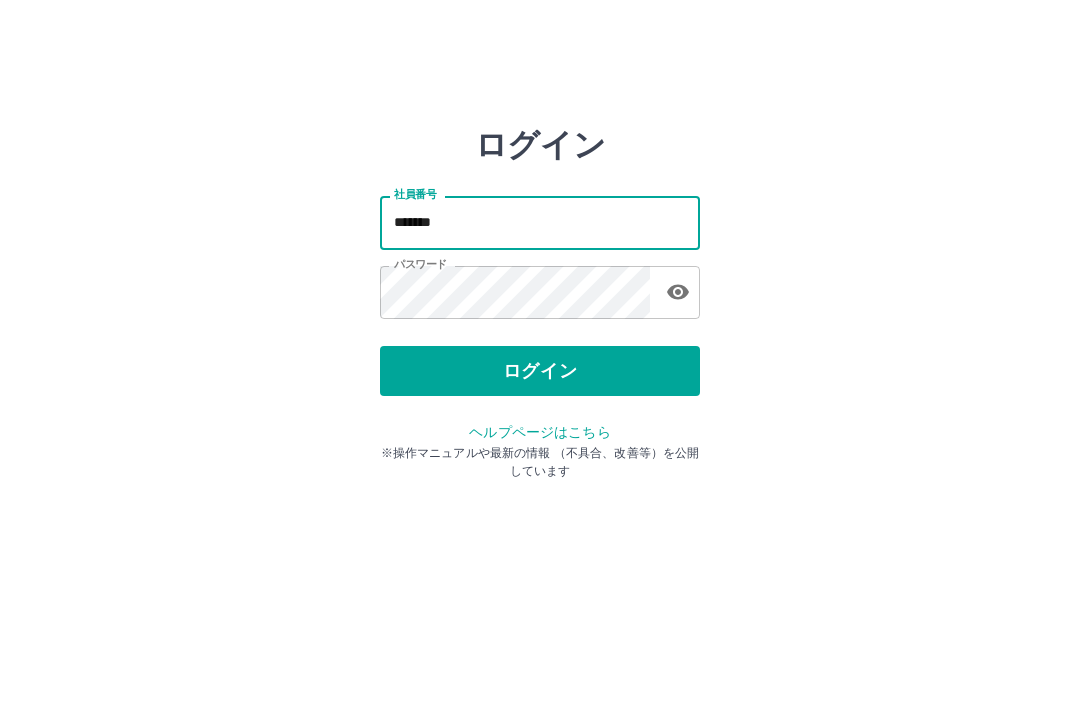 click on "*******" at bounding box center (540, 222) 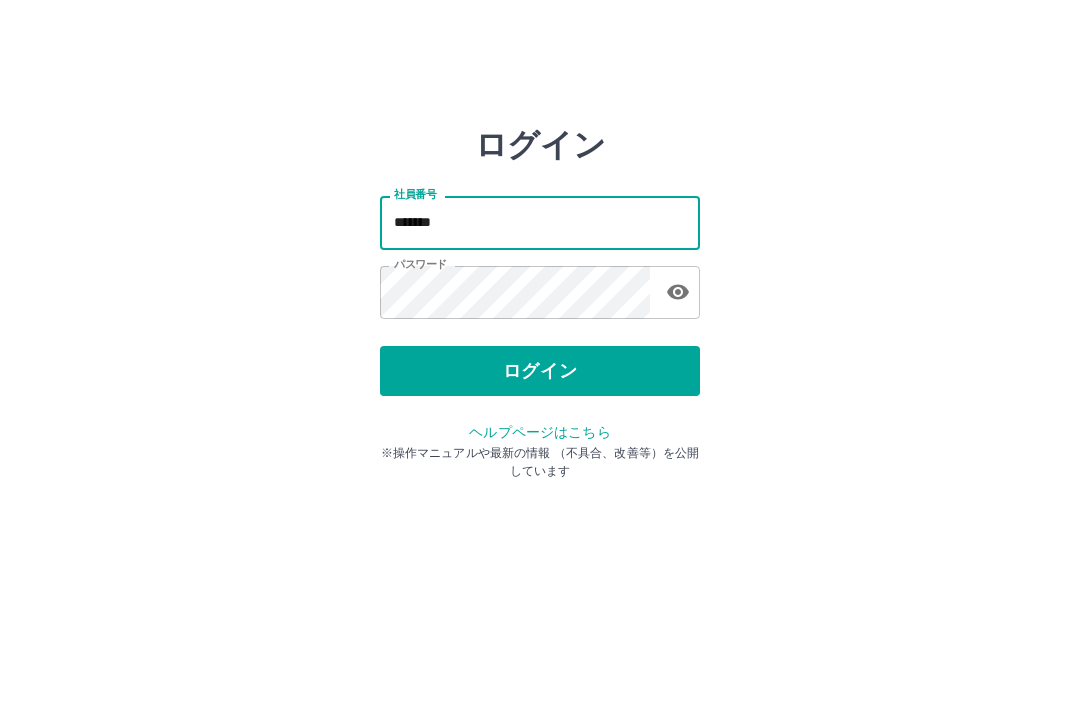type on "*******" 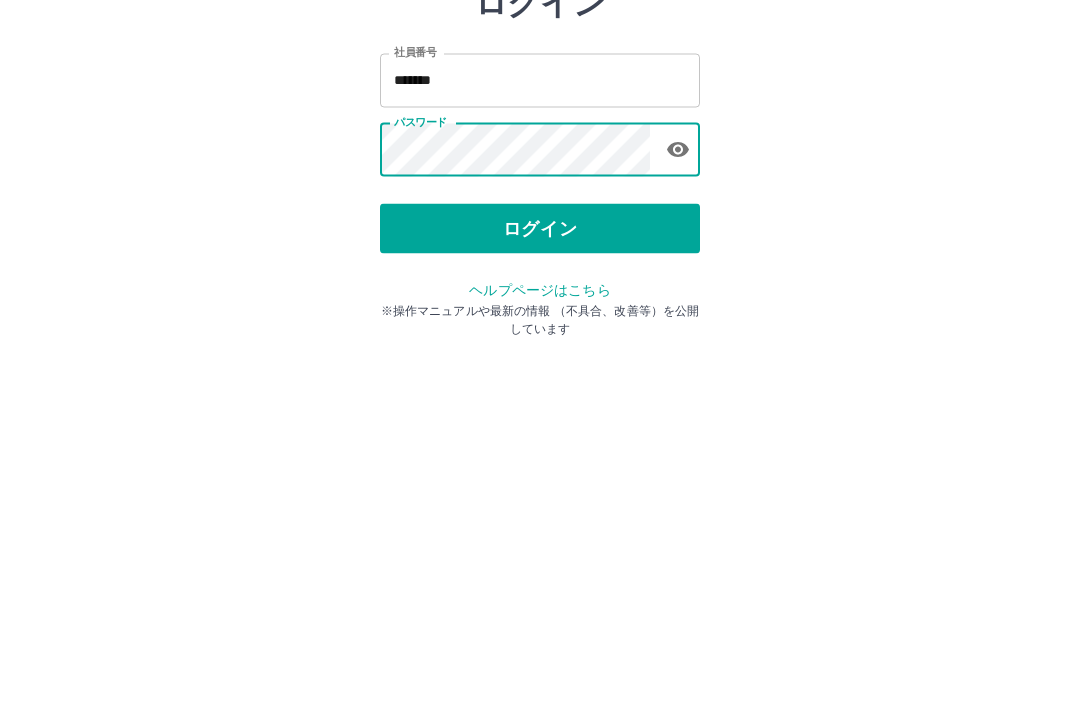 click on "社員番号 ******* 社員番号 パスワード パスワード" at bounding box center (540, 254) 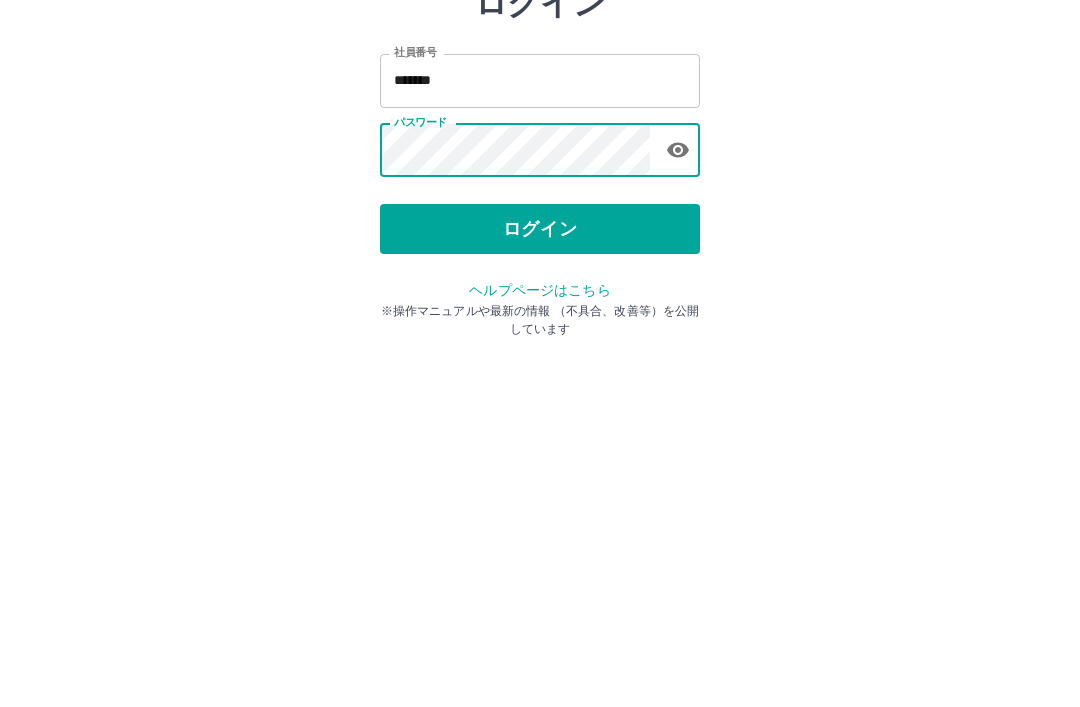 click 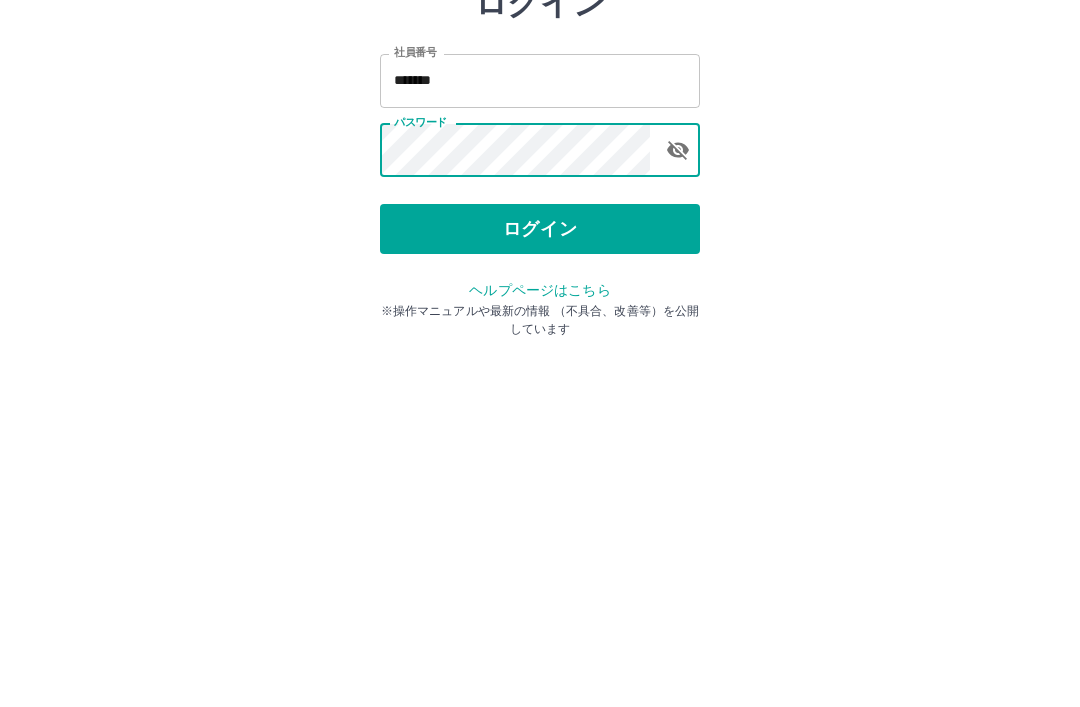click on "ログイン" at bounding box center [540, 371] 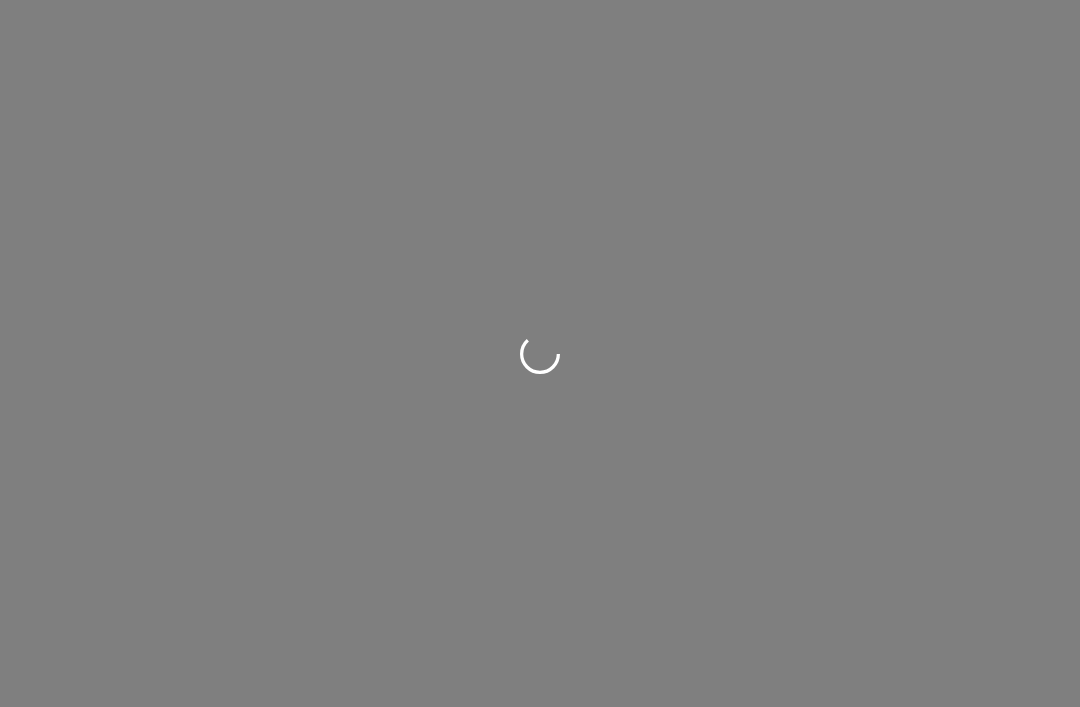 scroll, scrollTop: 0, scrollLeft: 0, axis: both 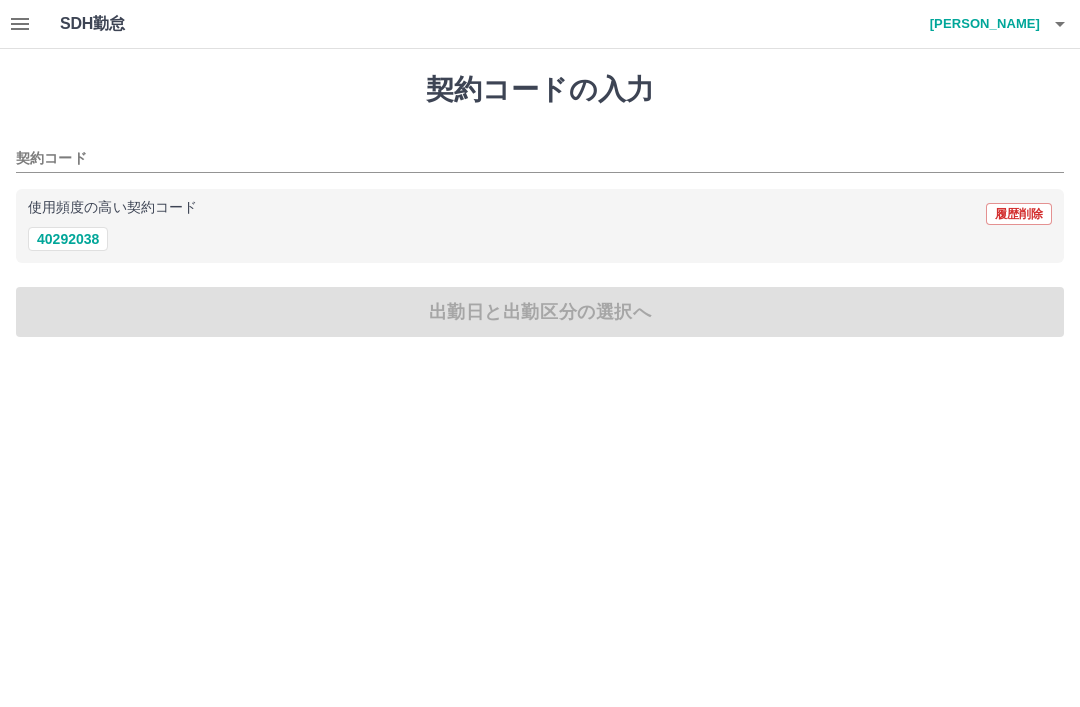 click on "40292038" at bounding box center (68, 239) 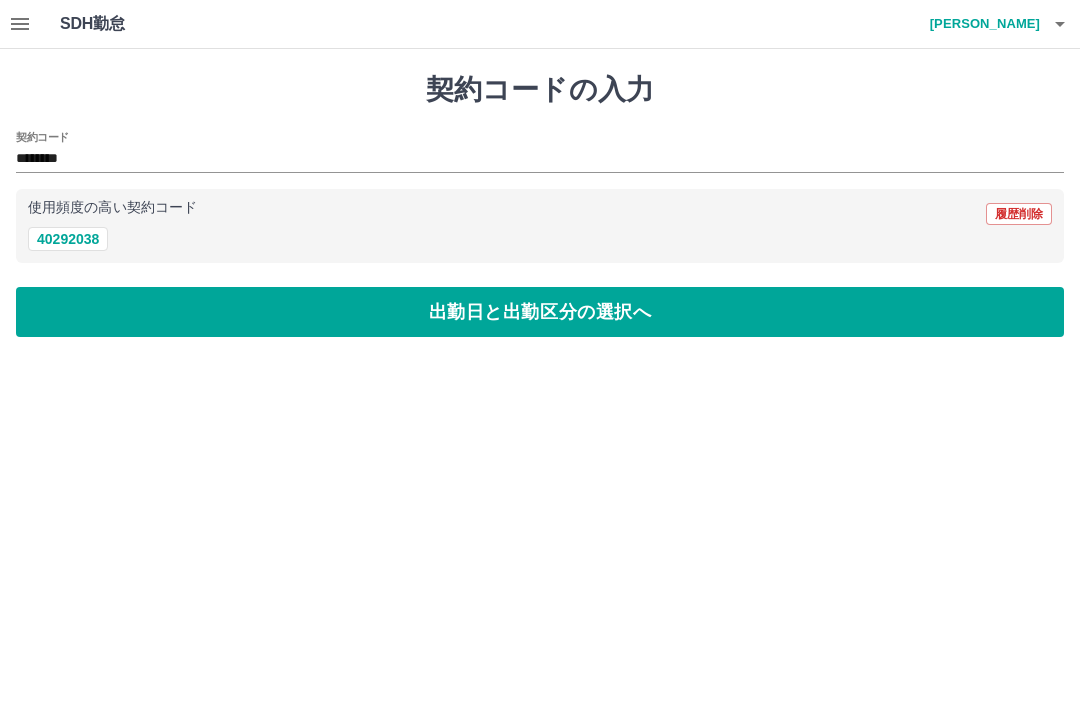click on "出勤日と出勤区分の選択へ" at bounding box center [540, 312] 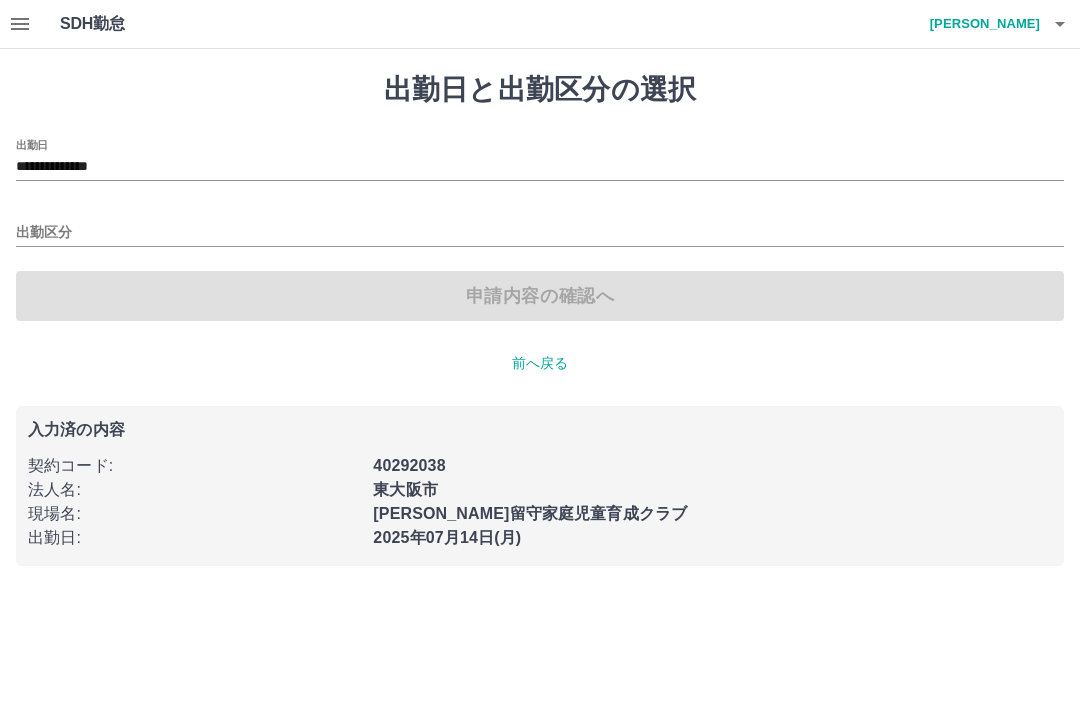 click on "出勤区分" at bounding box center [540, 233] 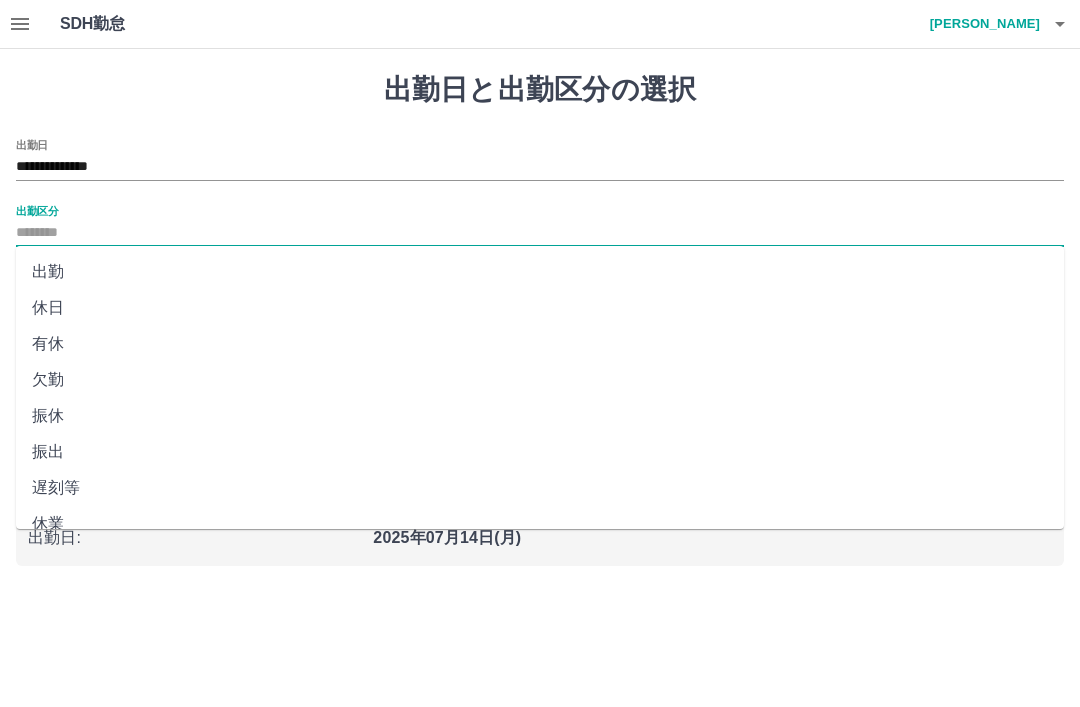 click on "出勤" at bounding box center [540, 272] 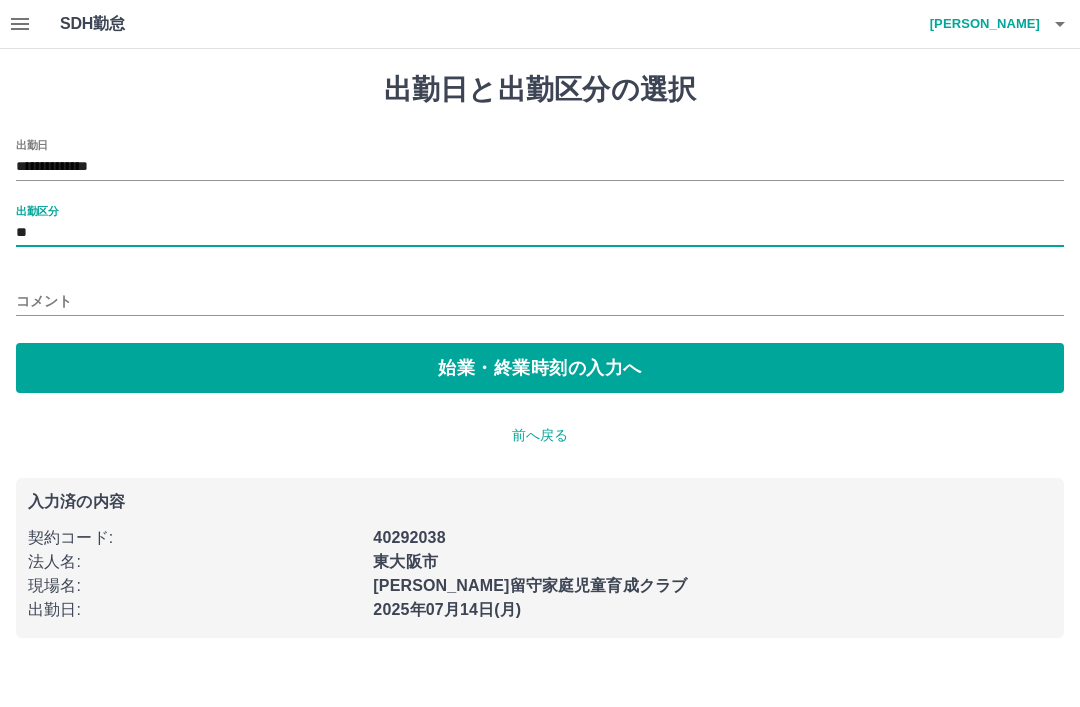 click on "始業・終業時刻の入力へ" at bounding box center (540, 368) 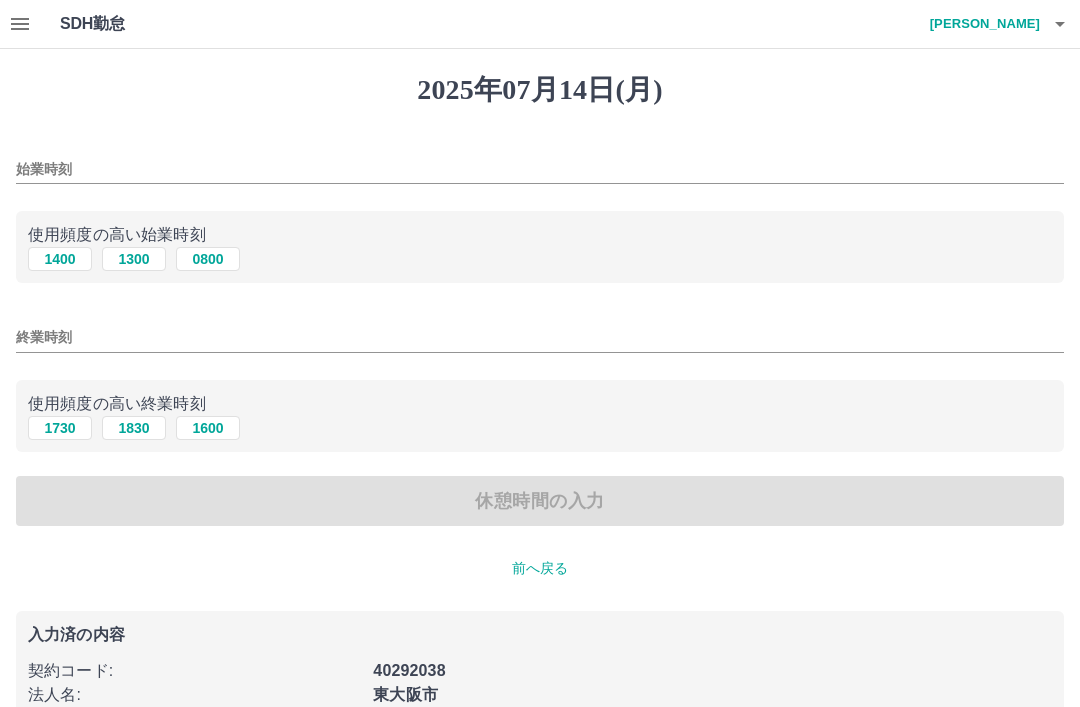 click on "1400" at bounding box center (60, 259) 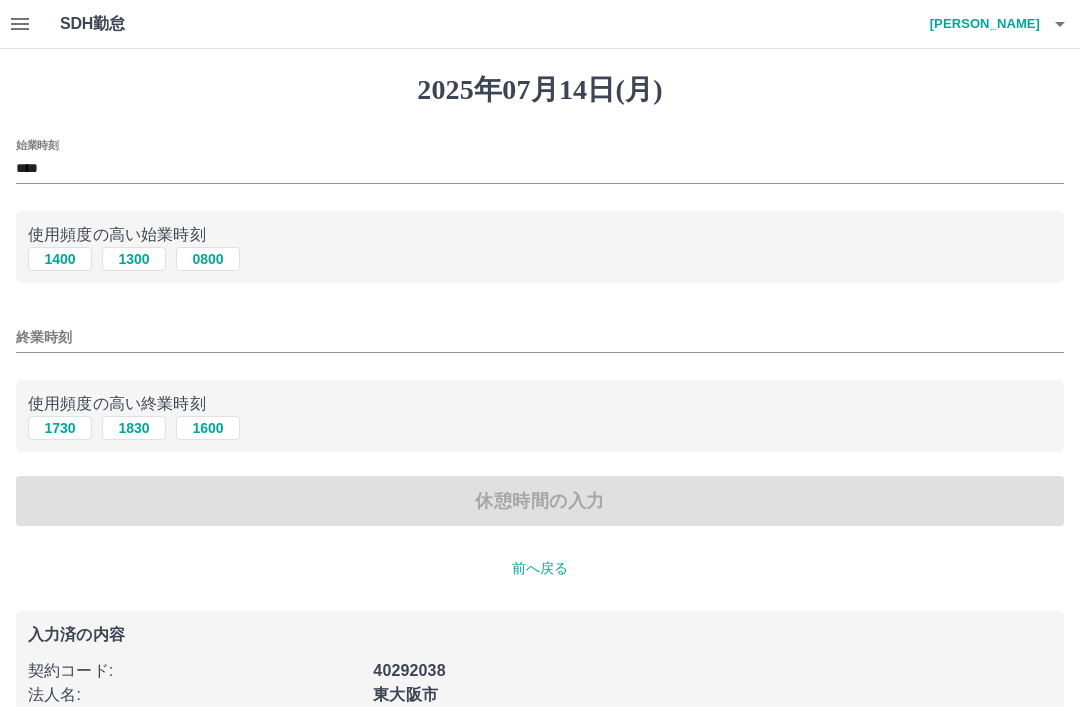 click on "1730" at bounding box center [60, 428] 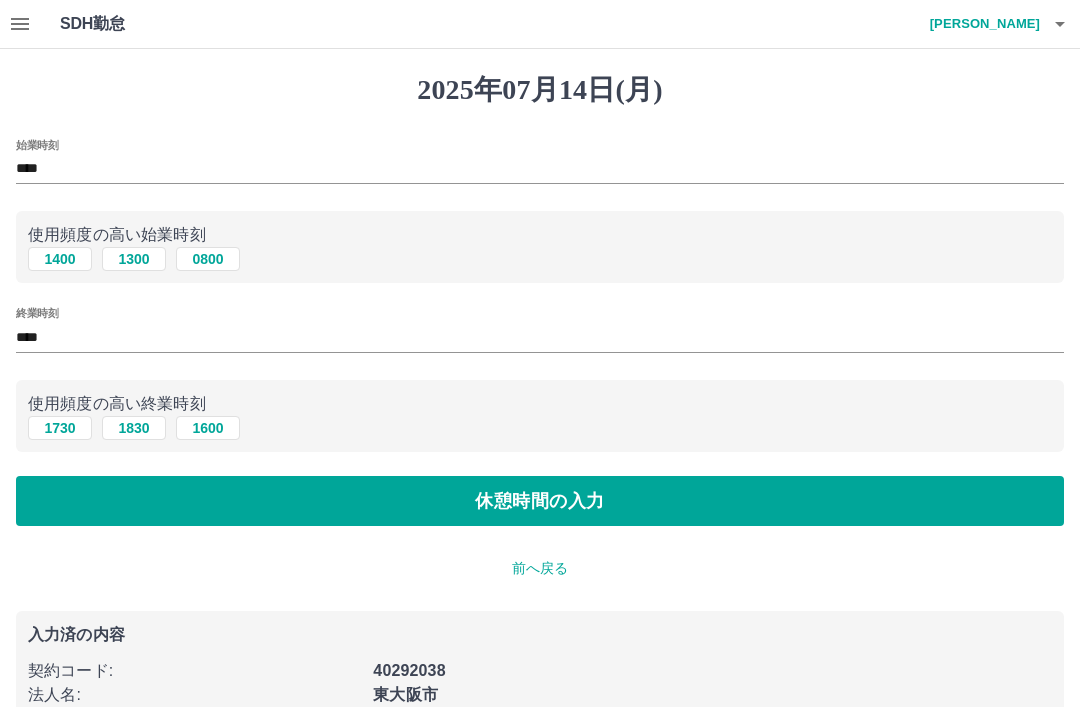 click on "休憩時間の入力" at bounding box center [540, 501] 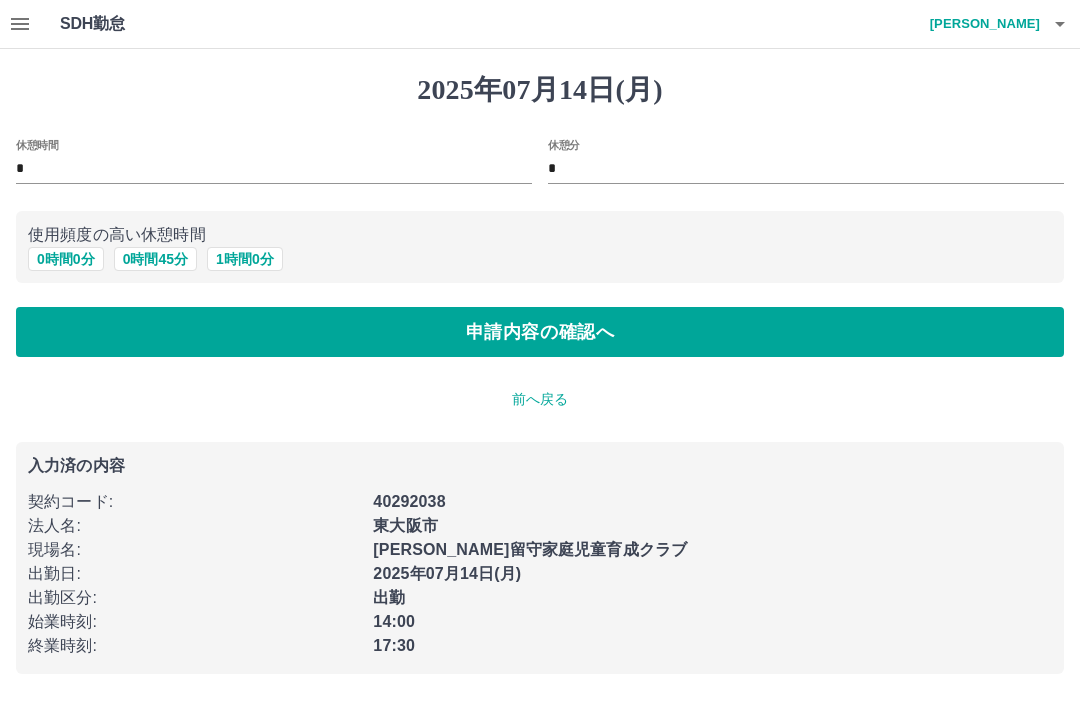 click on "申請内容の確認へ" at bounding box center [540, 332] 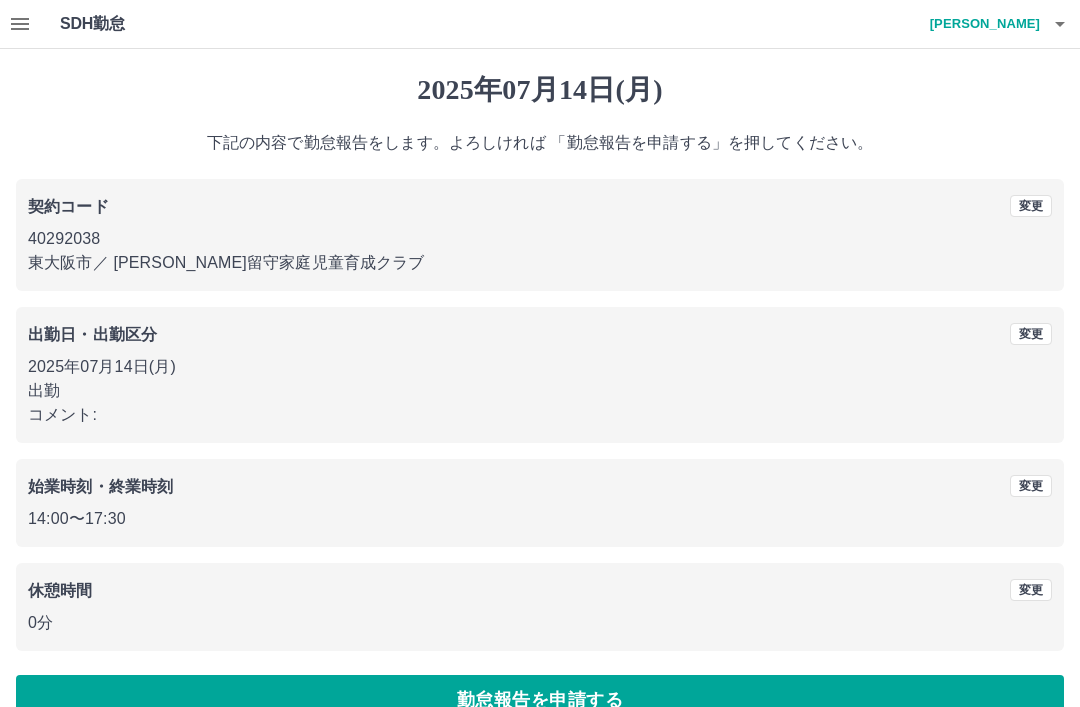 click on "勤怠報告を申請する" at bounding box center (540, 700) 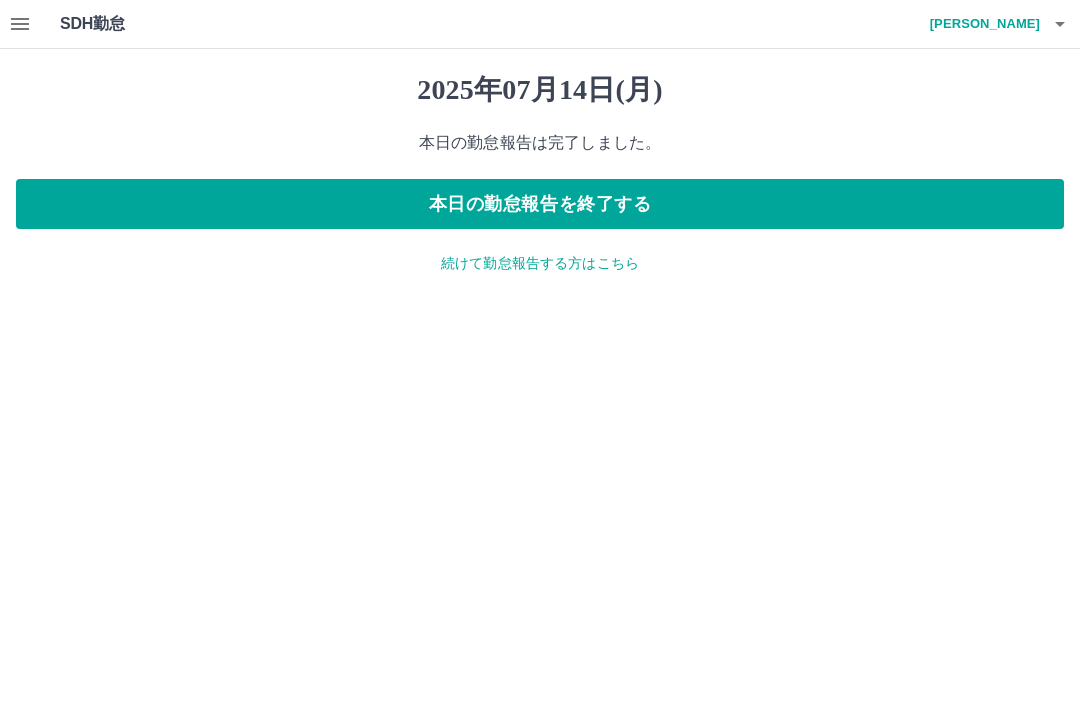 click on "本日の勤怠報告を終了する" at bounding box center (540, 204) 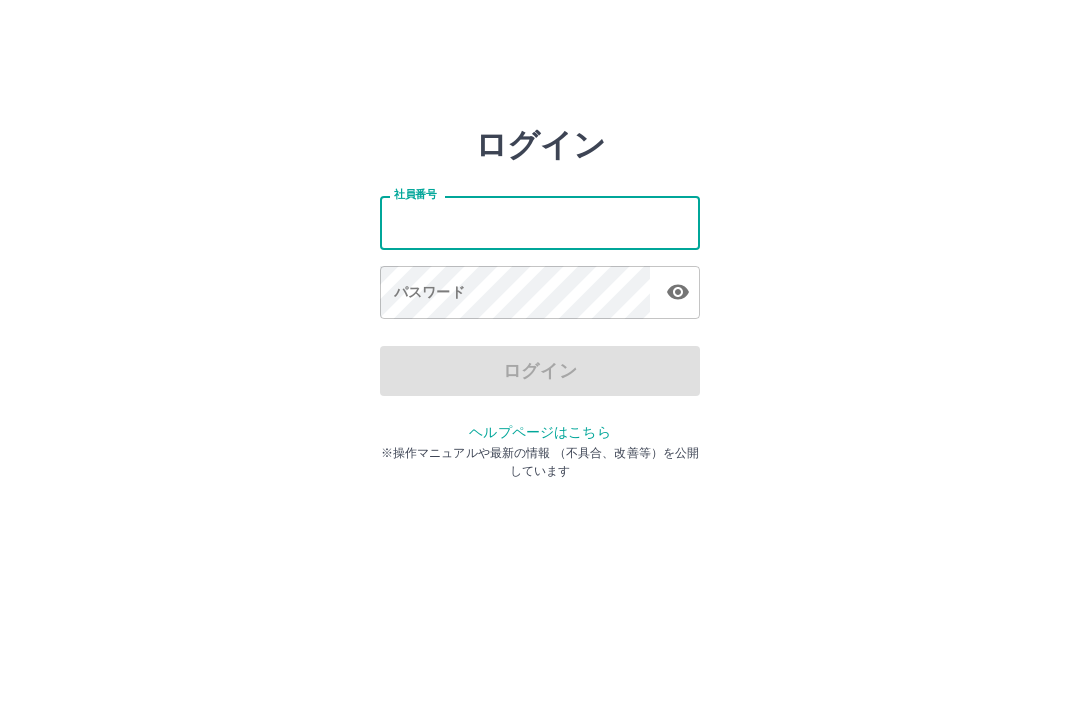 scroll, scrollTop: 0, scrollLeft: 0, axis: both 